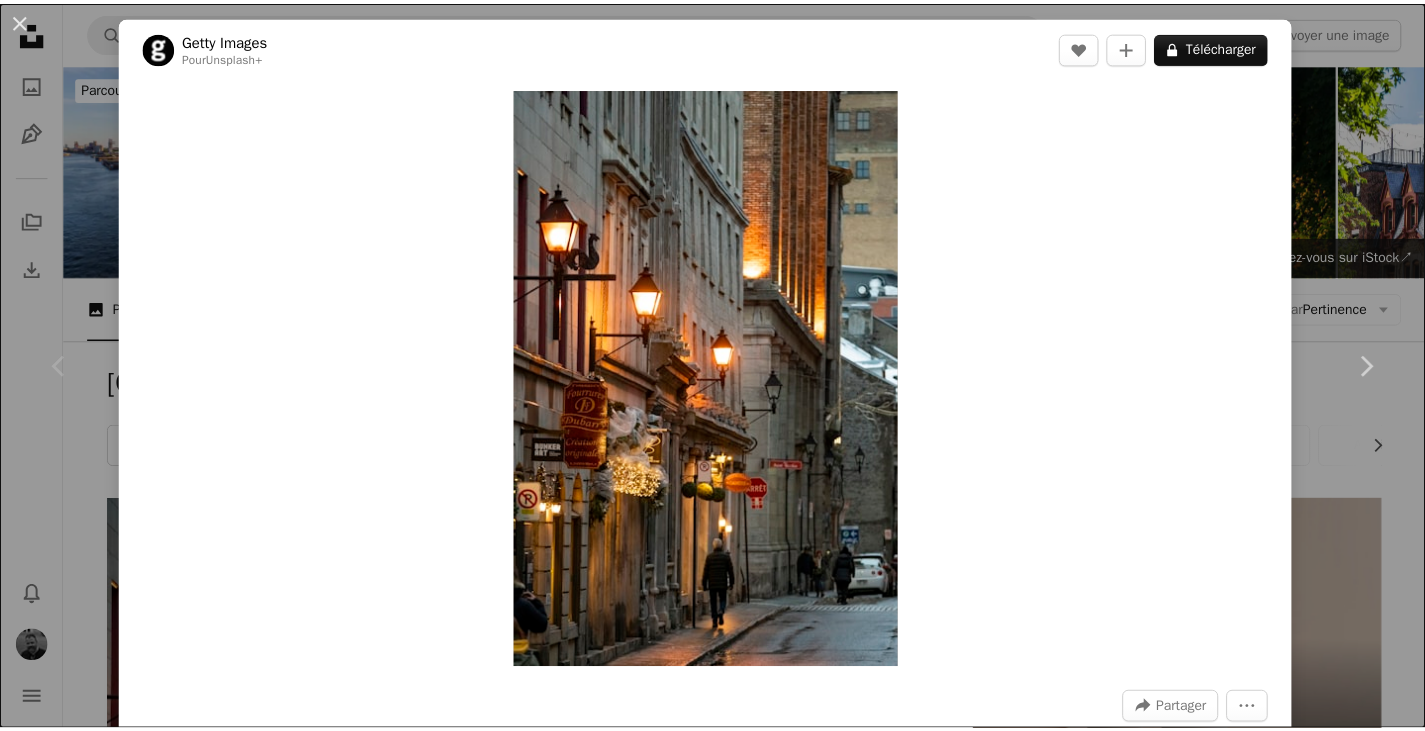 scroll, scrollTop: 266, scrollLeft: 0, axis: vertical 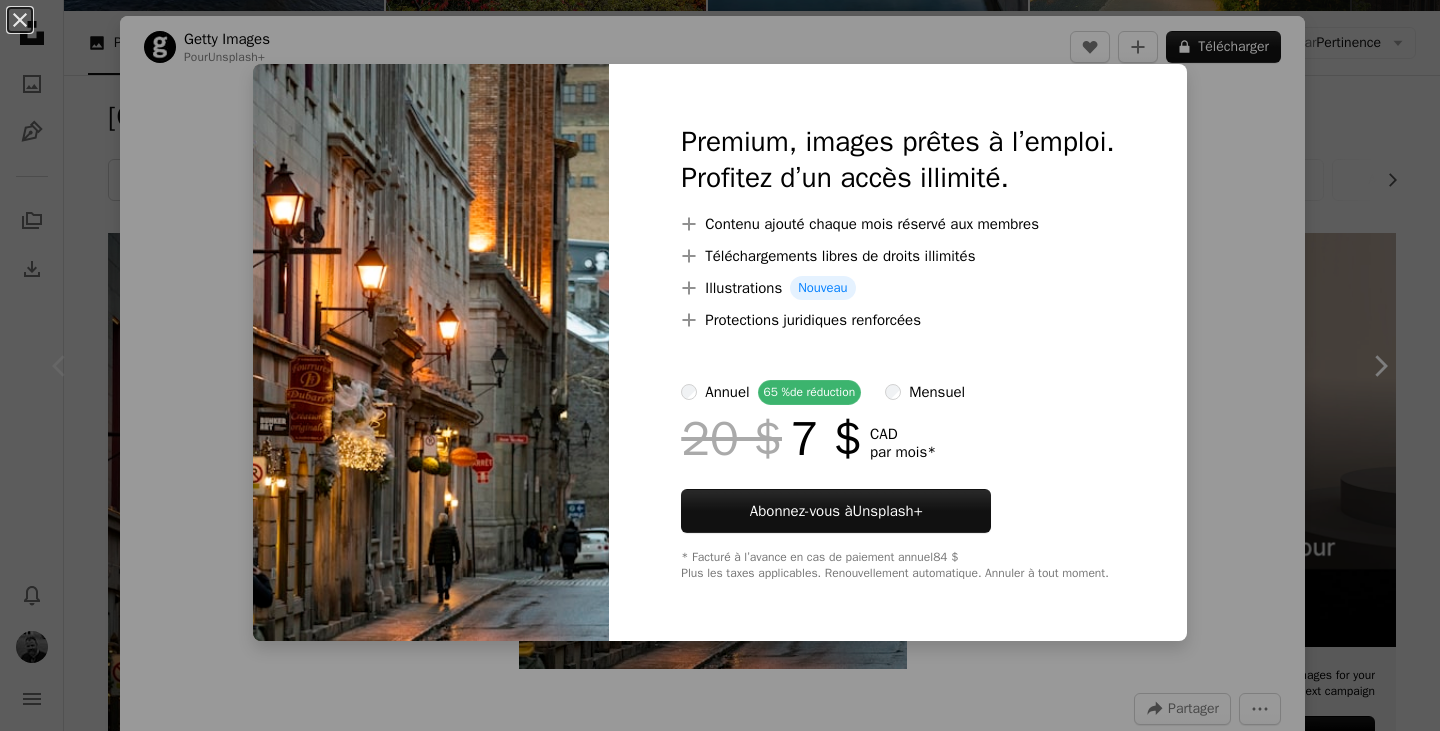 click on "An X shape Premium, images prêtes à l’emploi. Profitez d’un accès illimité. A plus sign Contenu ajouté chaque mois réservé aux membres A plus sign Téléchargements libres de droits illimités A plus sign Illustrations  Nouveau A plus sign Protections juridiques renforcées annuel 65 %  de réduction mensuel 20 $   7 $ CAD par mois * Abonnez-vous à  Unsplash+ * Facturé à l’avance en cas de paiement annuel  84 $ Plus les taxes applicables. Renouvellement automatique. Annuler à tout moment." at bounding box center [720, 365] 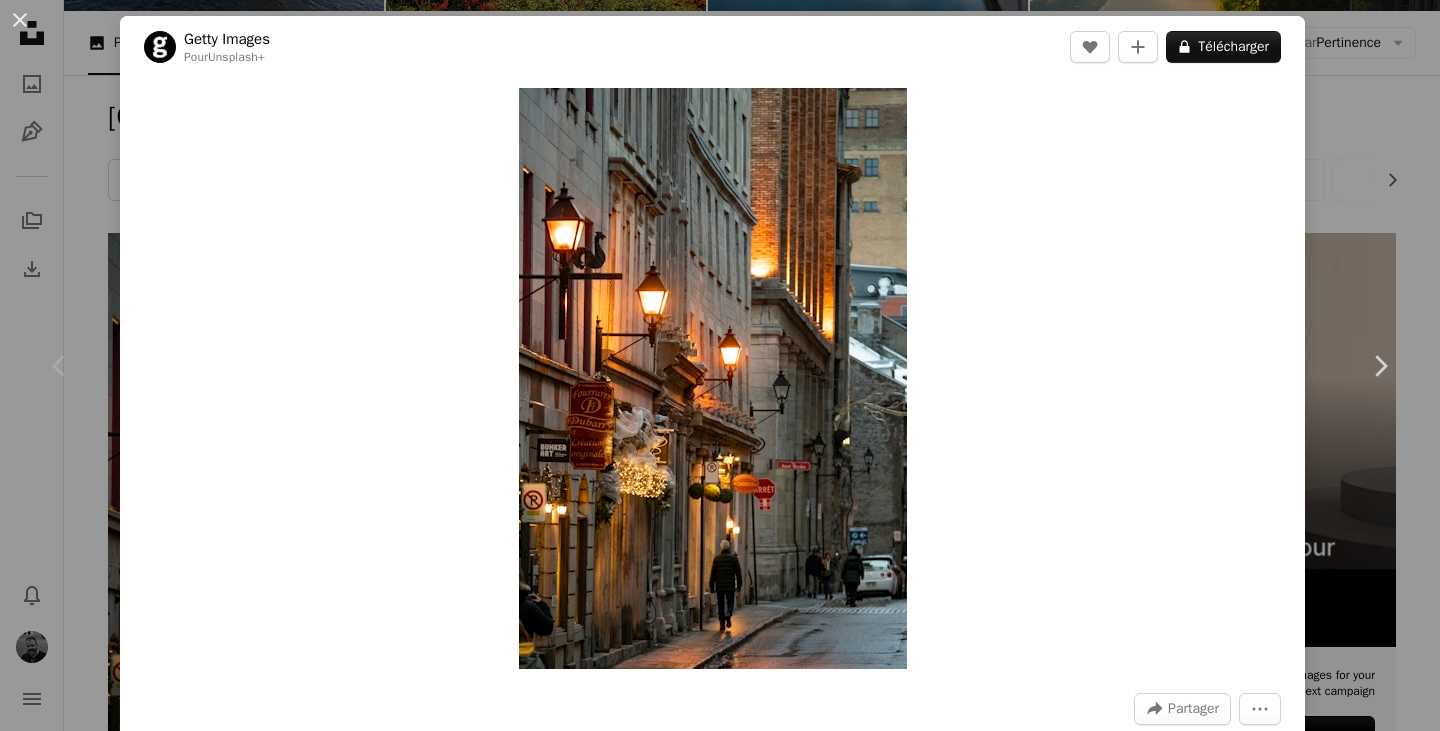 click on "A map marker [CITY], [COUNTRY] Calendar outlined Publiée le 11 septembre 2023 Camera SONY, ILCE-6500 Safety Contenu cédé sous Licence Unsplash+ ville hiver photographie [COUNTRY] dehors tourisme vertical jour [REGION] La vie citadine Pas de personnes Destinations de voyage Horizon urbain capitales De cette série Plus sign for Unsplash+ Images associées Plus sign for Unsplash+ A heart A plus sign Getty Images Pour Unsplash+ A lock Télécharger Plus sign for Unsplash+ A heart A plus sign [FIRST] [LAST] Pour Unsplash+ A lock Télécharger Plus sign for Unsplash+ A heart A plus sign [FIRST] [LAST] Pour Unsplash+ A lock Télécharger Plus sign for Unsplash+ A heart A plus sign [FIRST] [LAST] Pour Unsplash+ A lock Télécharger Plus sign for Unsplash+ A heart A plus sign Getty Images" at bounding box center (720, 365) 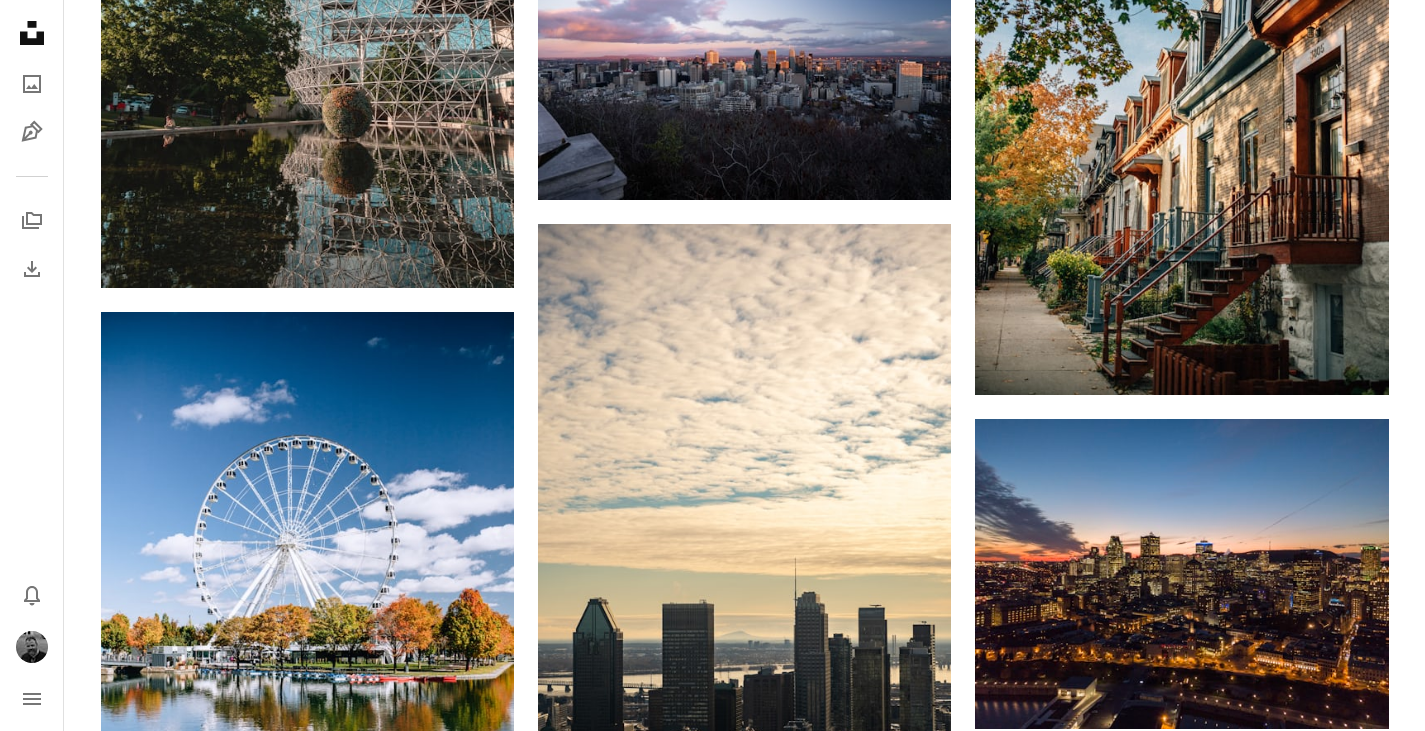 scroll, scrollTop: 1600, scrollLeft: 0, axis: vertical 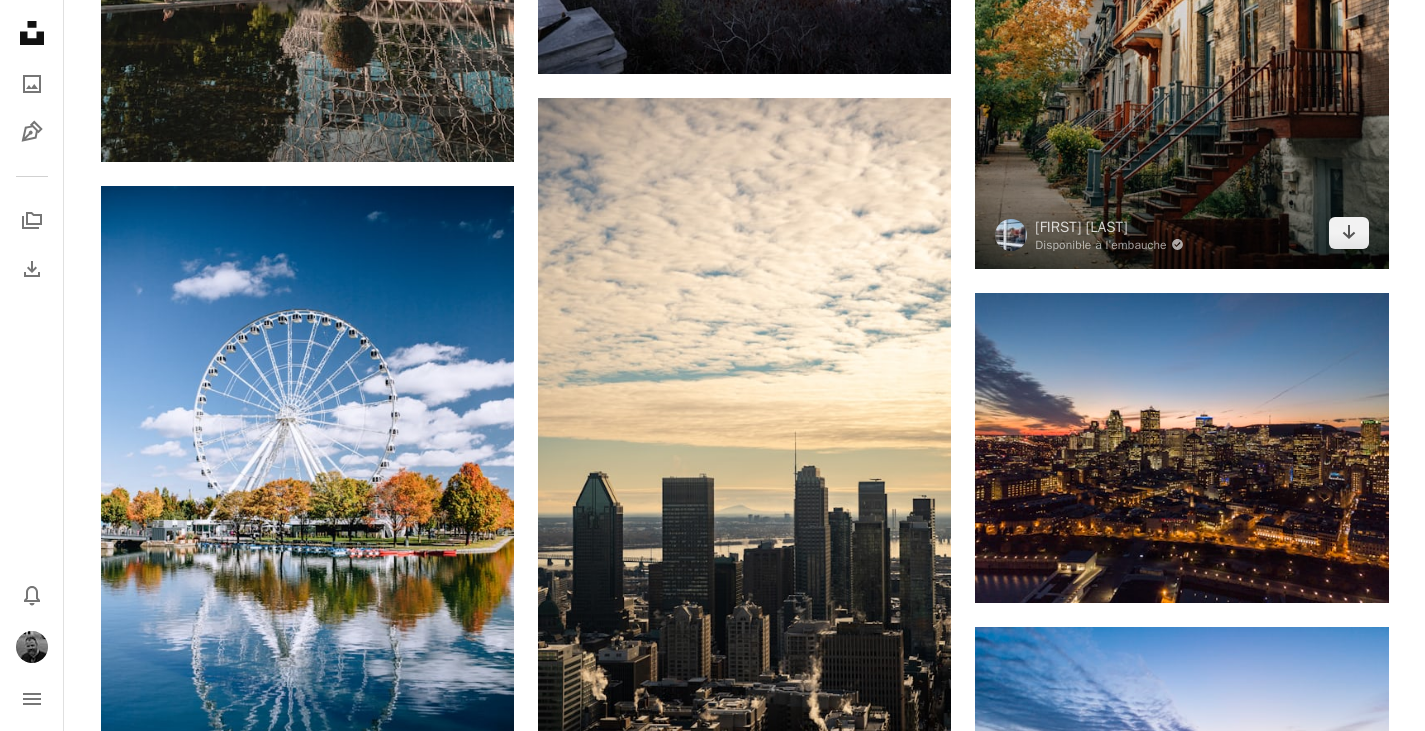 click at bounding box center [1181, -41] 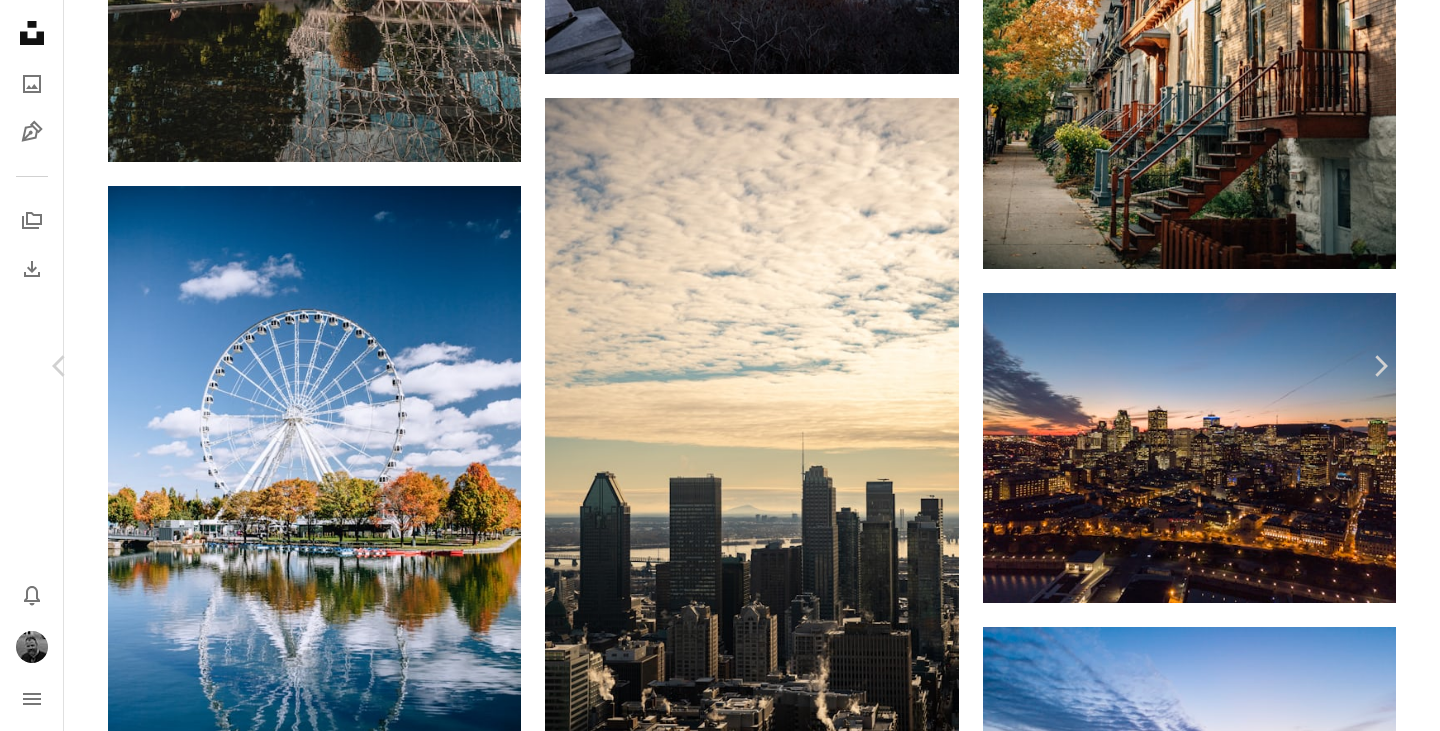 click on "Chevron down" 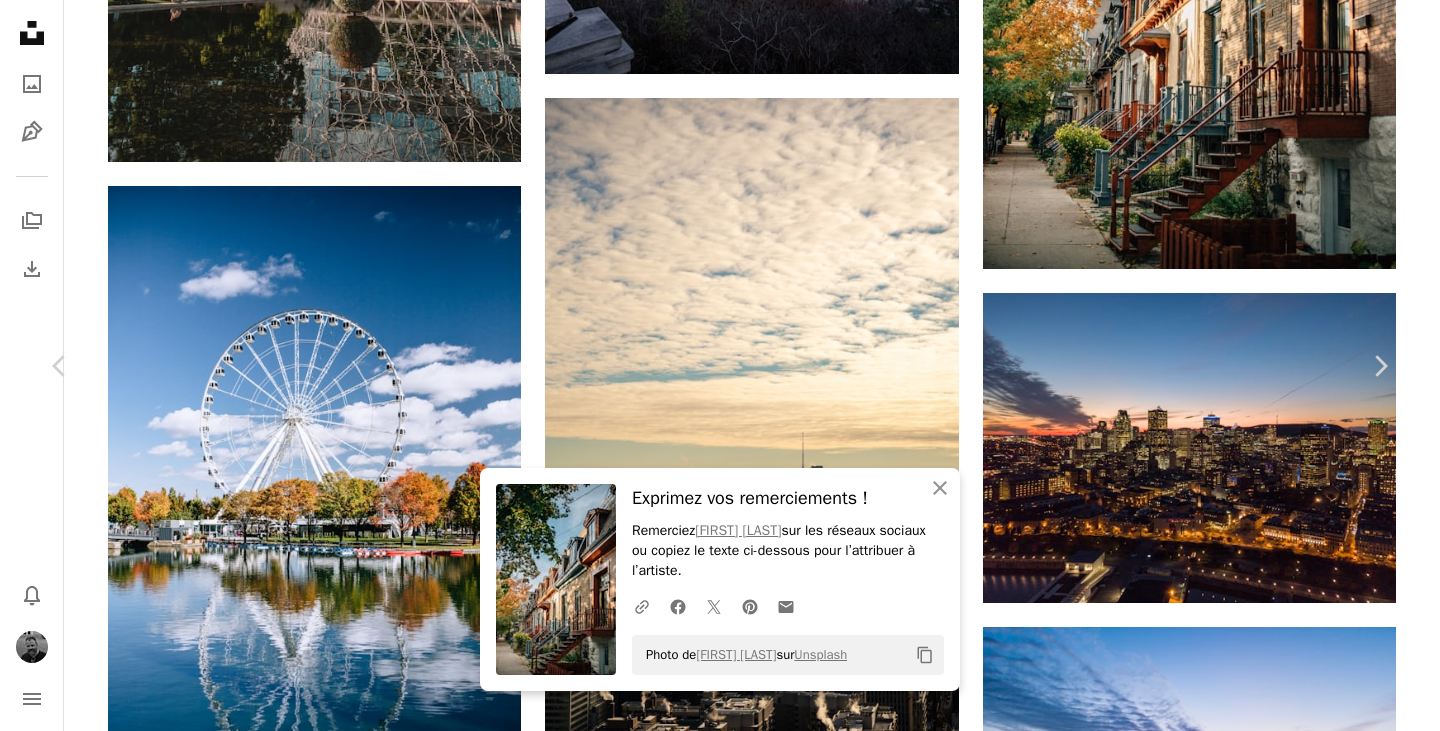 click on "A map marker [CITY], [REGION], [COUNTRY] Calendar outlined Publiée le 14 décembre 2019 Safety Utilisation gratuite sous la Licence Unsplash maison automne tomber coloré Bâtiments [CITY] L’heure dorée plateau maison de ville [NEIGHBORHOOD] bâtiment ville planter [COUNTRY] urbain fenêtre Décoration intérieure chemin ville quartier Parcourez des images premium sur iStock | Rendez-vous sur iStock ↗" at bounding box center (720, 3792) 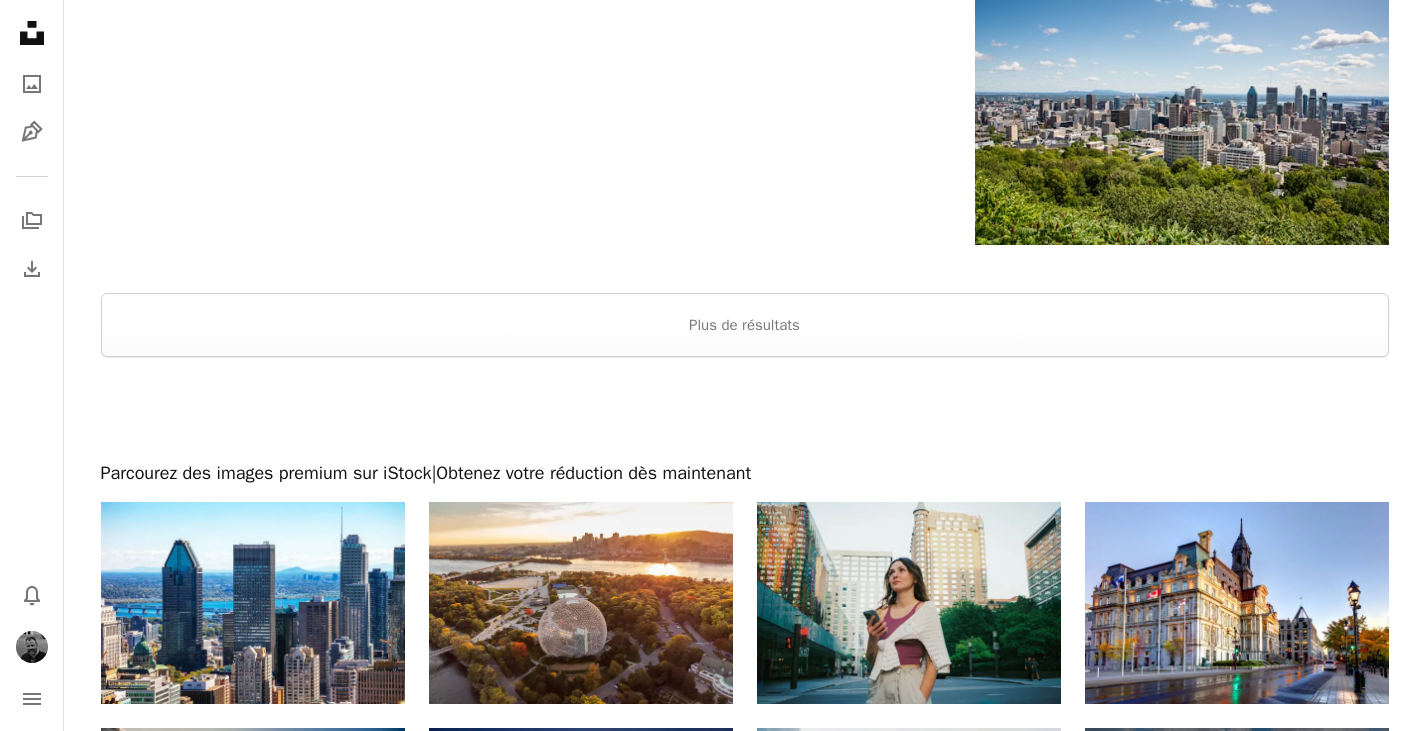 scroll, scrollTop: 3866, scrollLeft: 0, axis: vertical 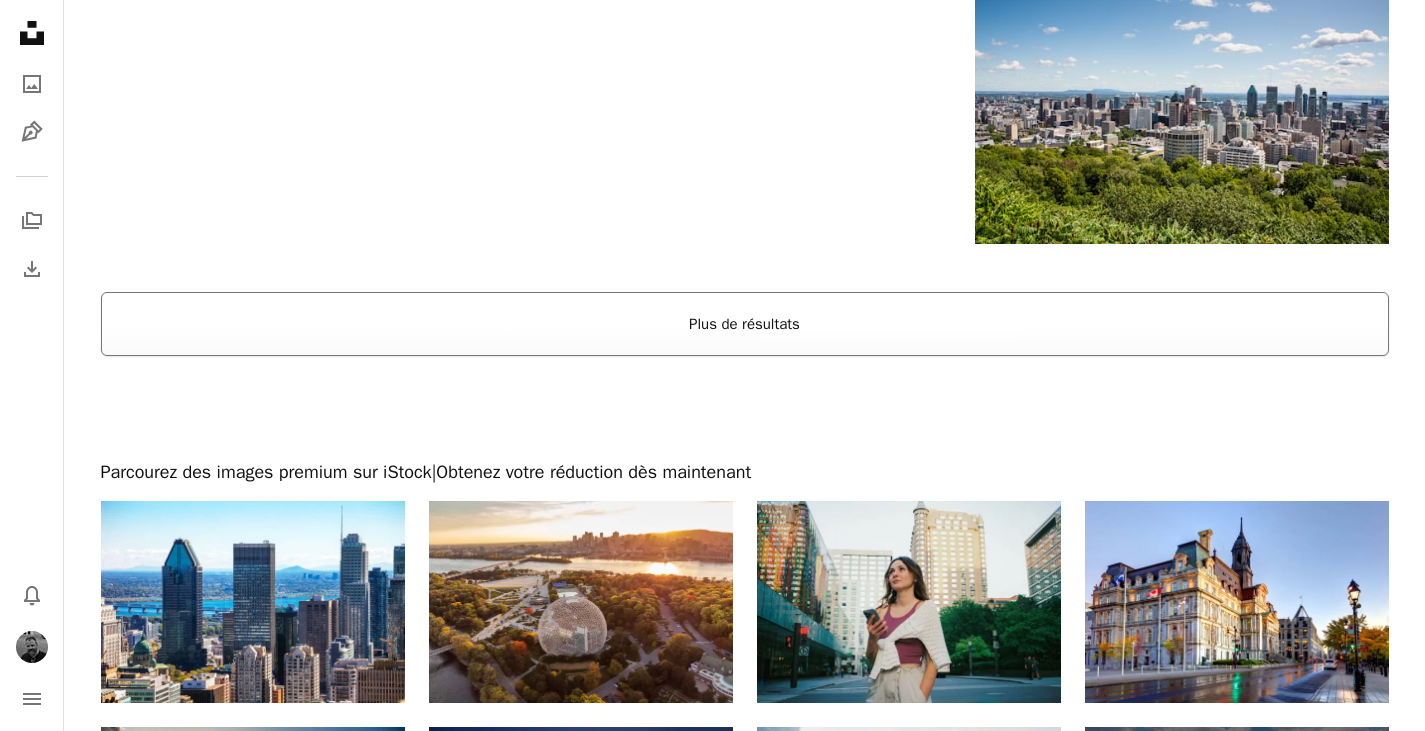 click on "Plus de résultats" at bounding box center [745, 324] 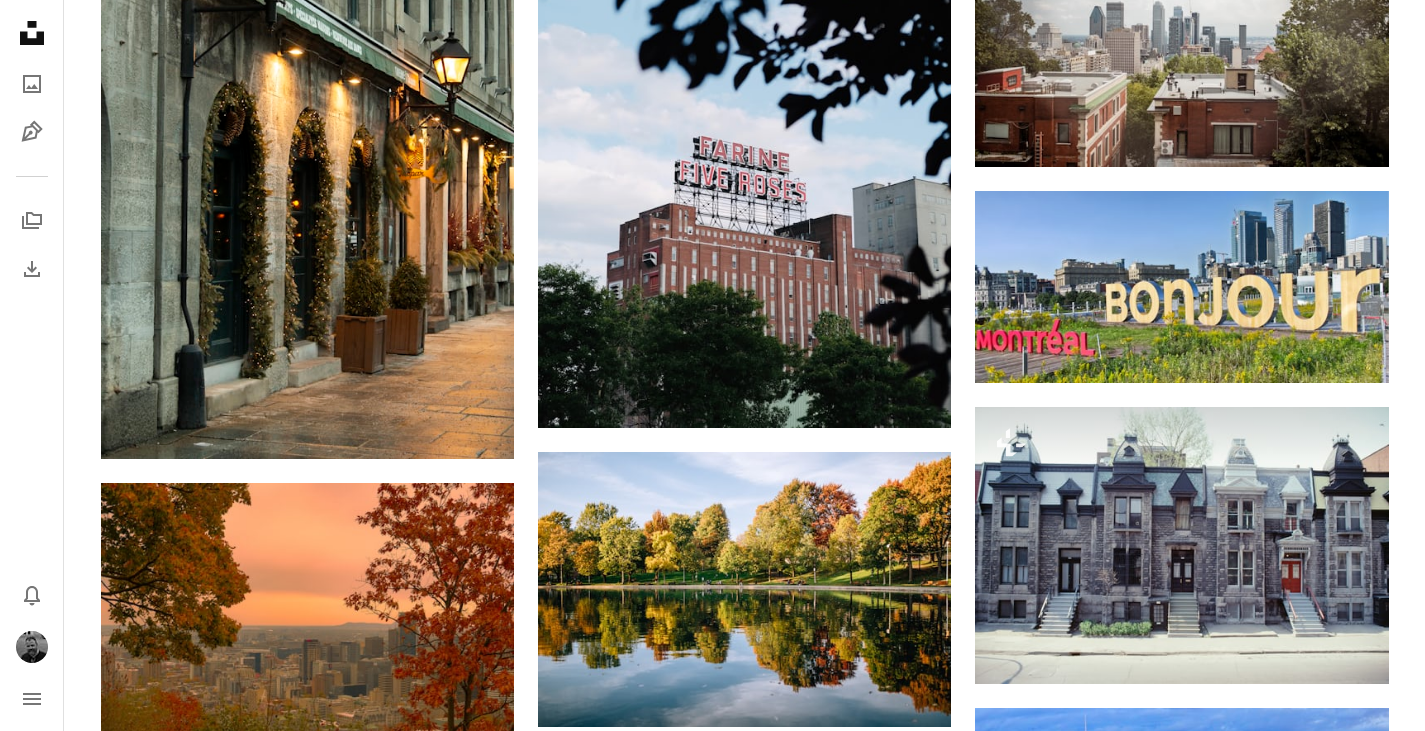 scroll, scrollTop: 6933, scrollLeft: 0, axis: vertical 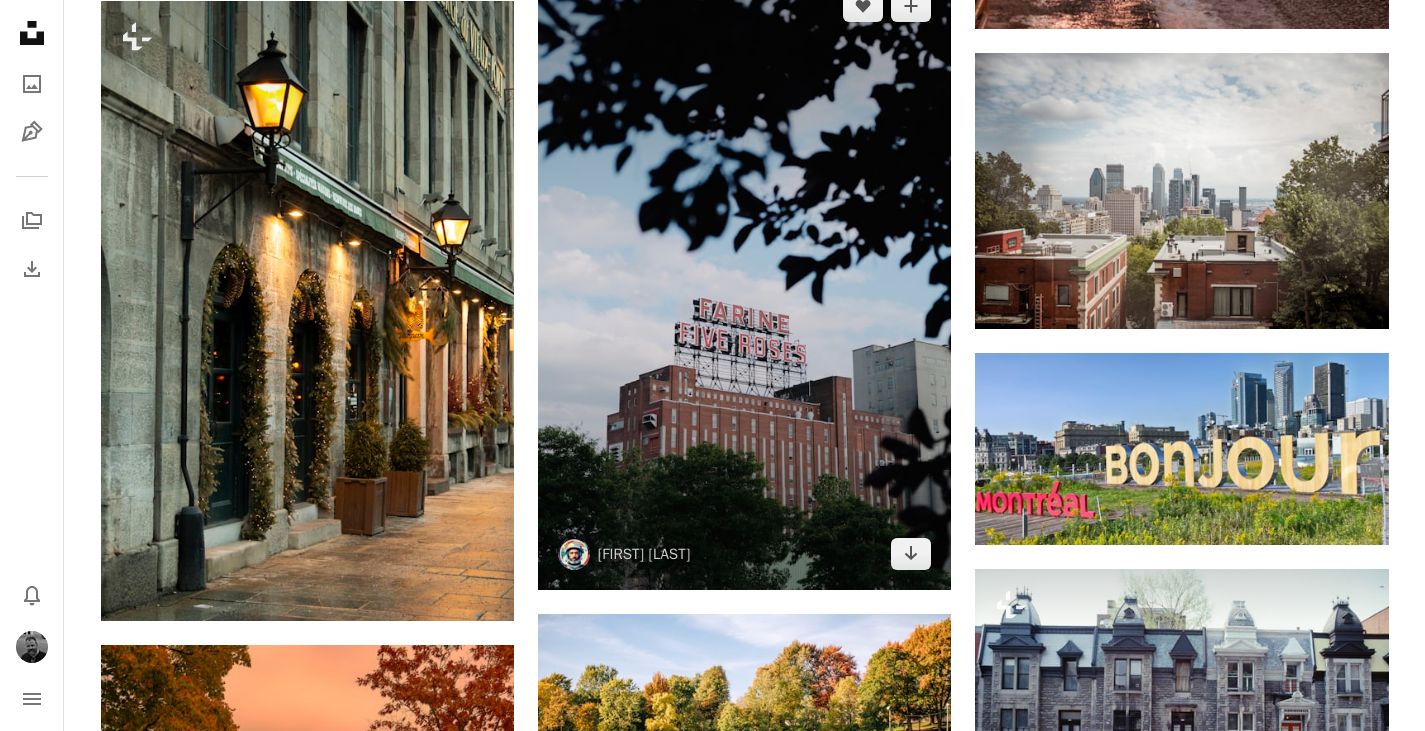 click at bounding box center (744, 280) 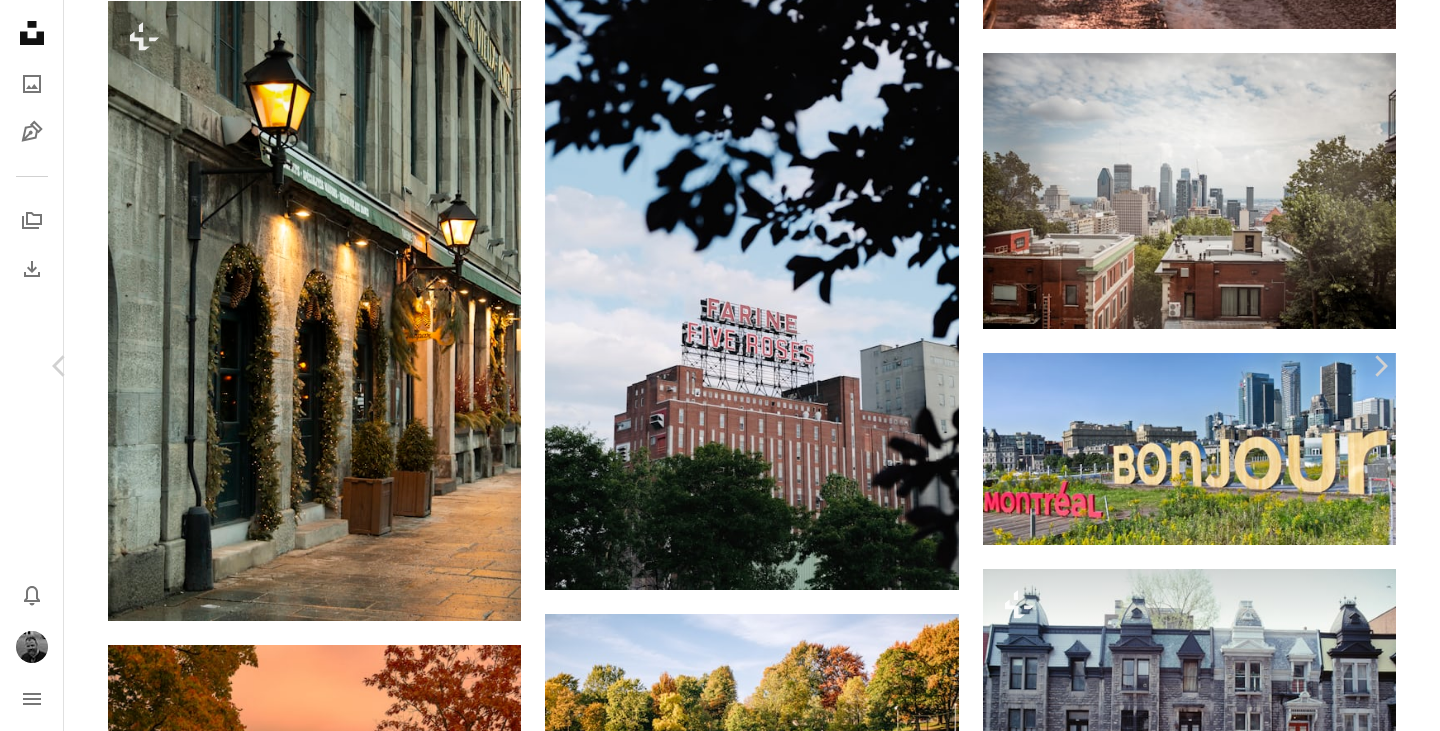 click on "Chevron down" 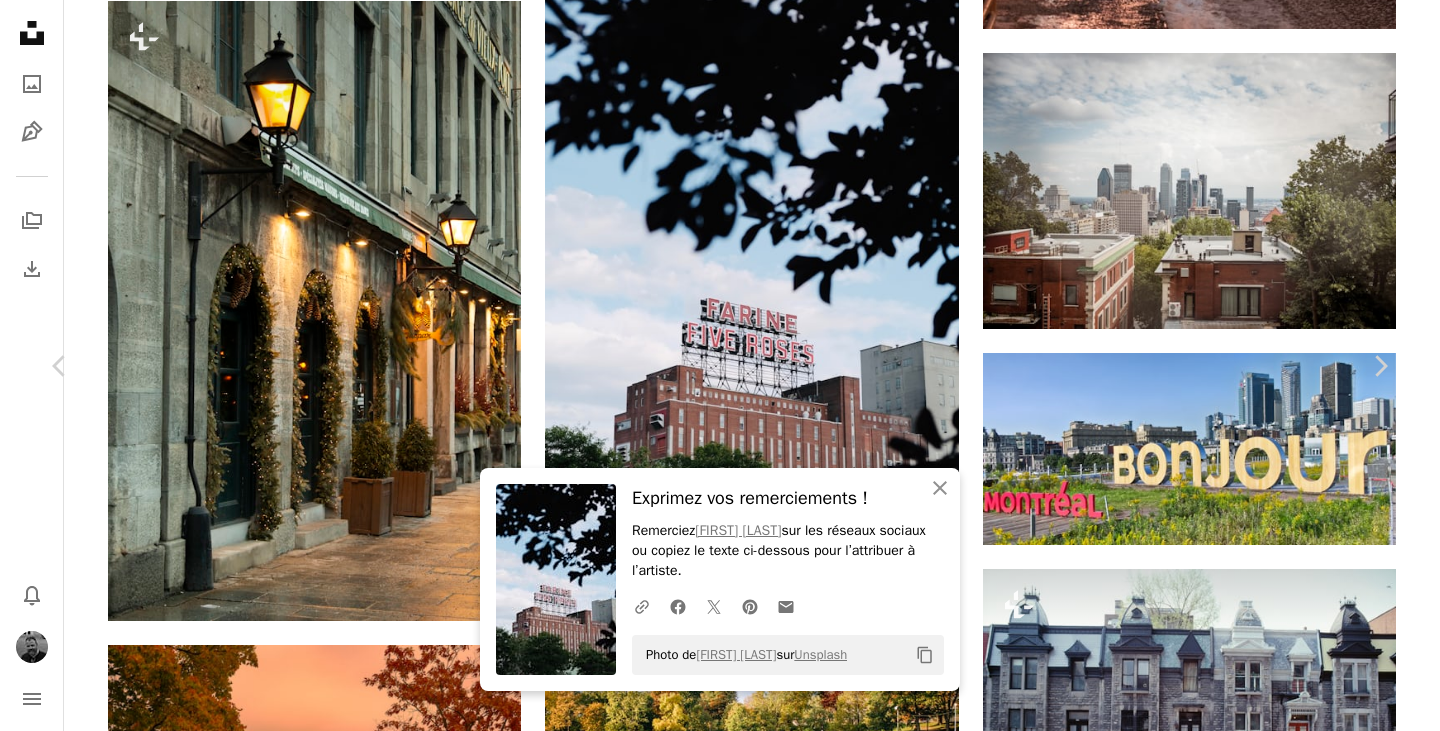 click on "A map marker [NEIGHBORHOOD], [CITY], [COUNTRY] Calendar outlined Publiée le 11 août 2019 Camera FUJIFILM, X-T30 Safety Utilisation gratuite sous la Licence Unsplash ville industriel [CITY] Fujifilm bâtiment architecture planter gris [COUNTRY] urbain Immeuble de bureaux panneau d'affichage dehors ville publicité tour asphalte centre-ville végétation campus Parcourez des images premium sur iStock | -20 % avec le code UNSPLASH20 ↗" at bounding box center (720, 3645) 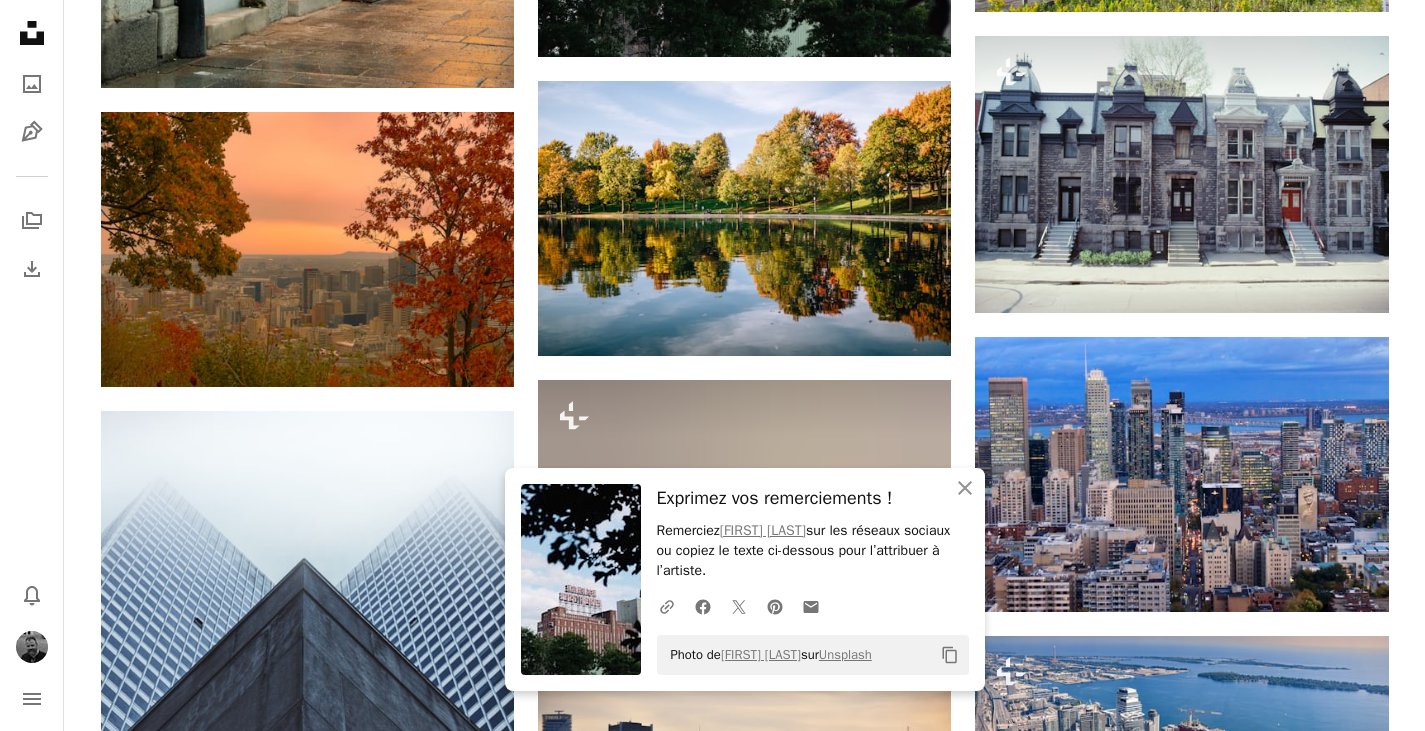 scroll, scrollTop: 7866, scrollLeft: 0, axis: vertical 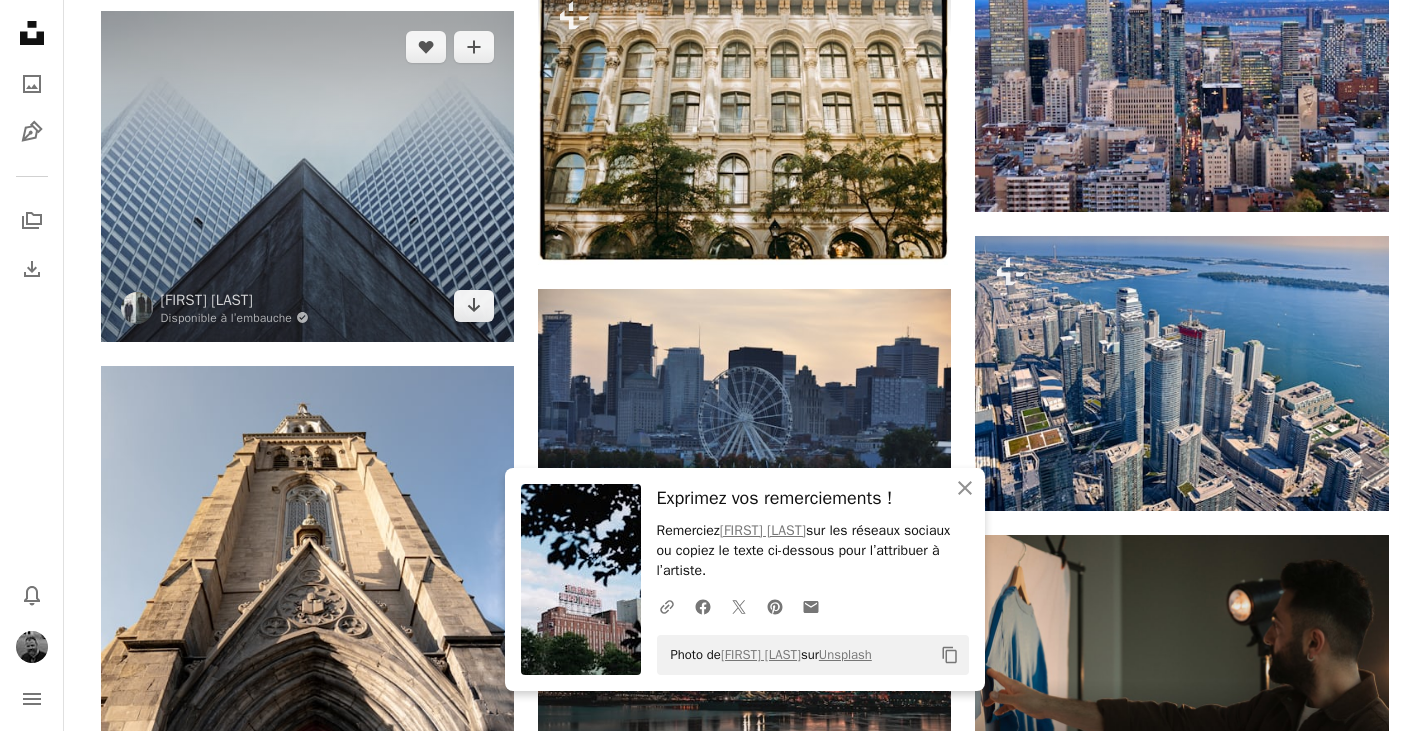 click at bounding box center (307, 176) 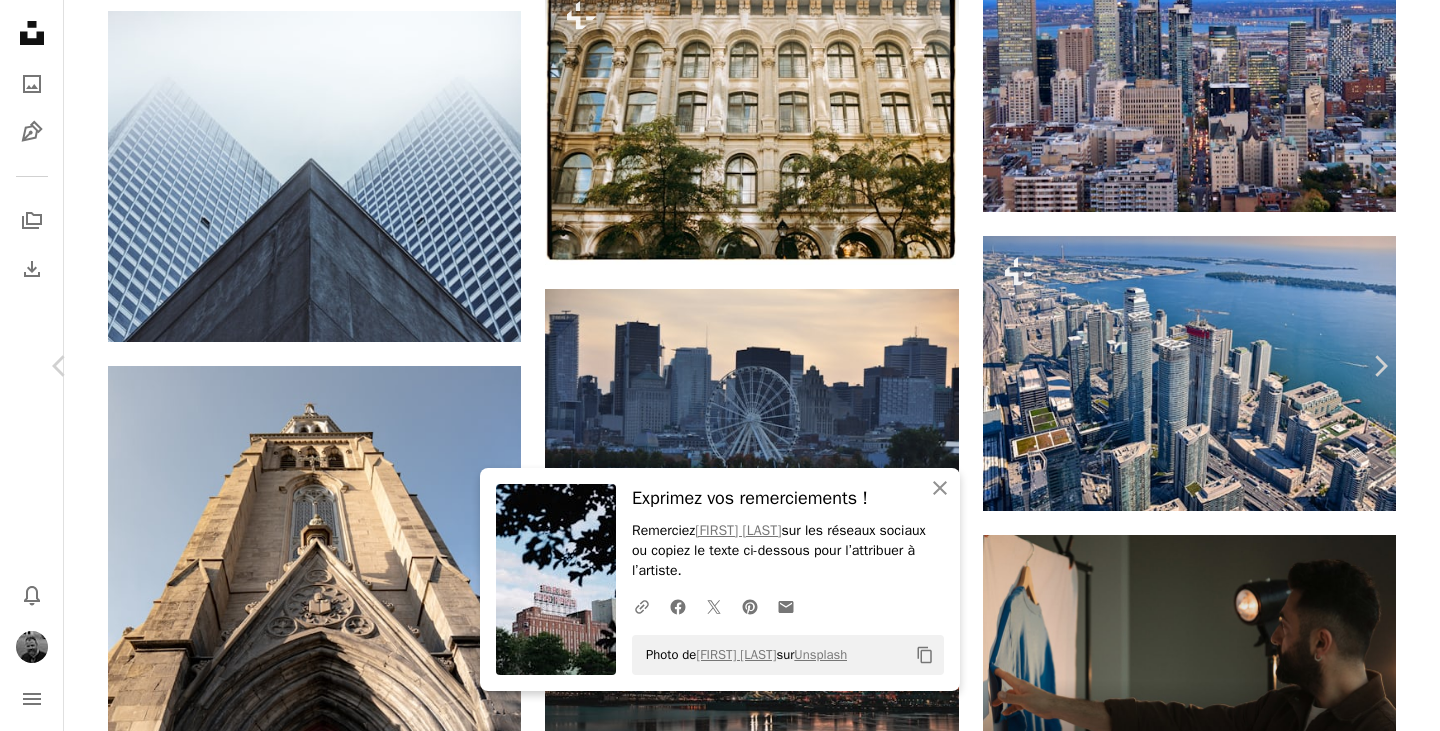 click on "Chevron down" 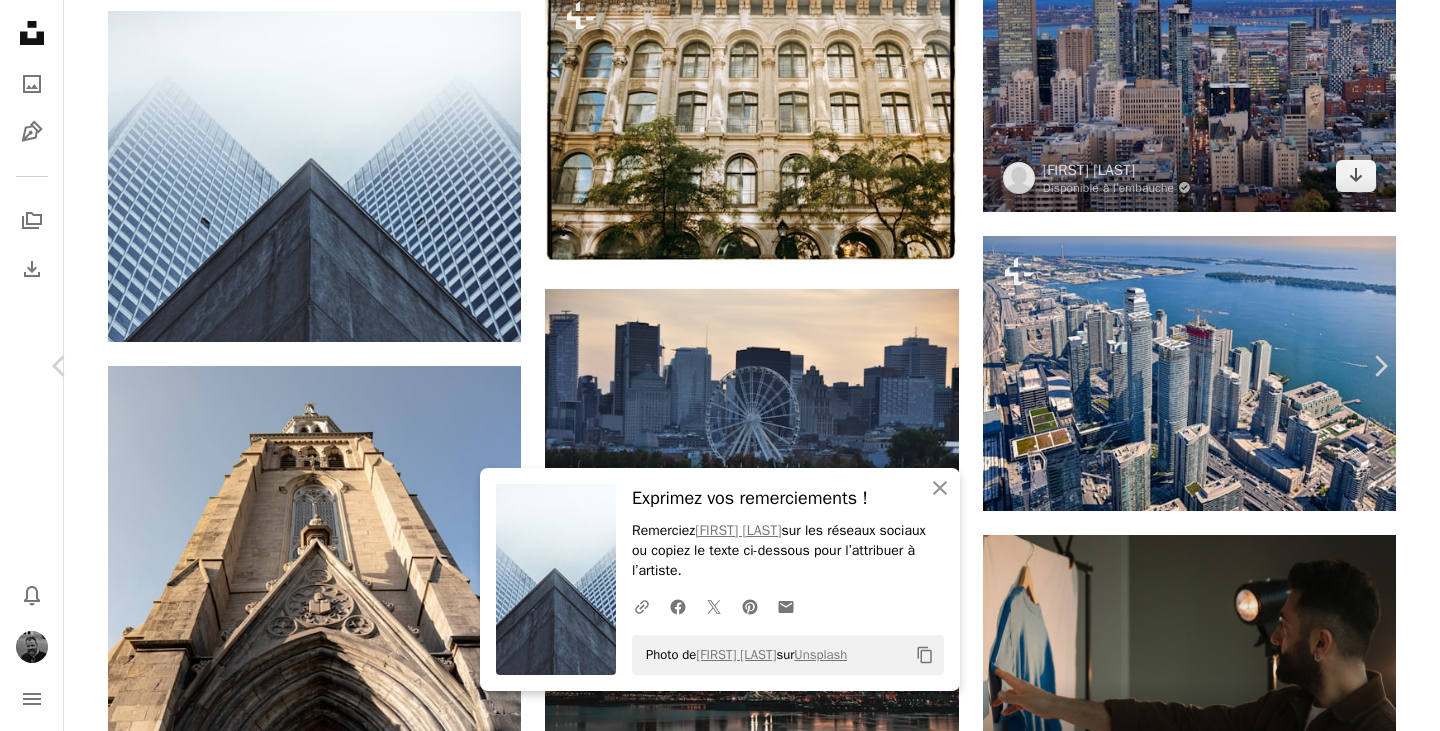 click on "A map marker [CITY], [COUNTRY] Calendar outlined Publiée le 2 mars 2016 Safety Utilisation gratuite sous la Licence Unsplash bâtiment architecture urbain fenêtre Bâtiments verre brouillard Cityscape pierre Windows gratte-ciel nuageux brumeux Trois Lever les yeux symétrie smog coin brume centre Parcourez des images premium sur iStock | Rendez-vous sur iStock Cj" at bounding box center (720, 5746) 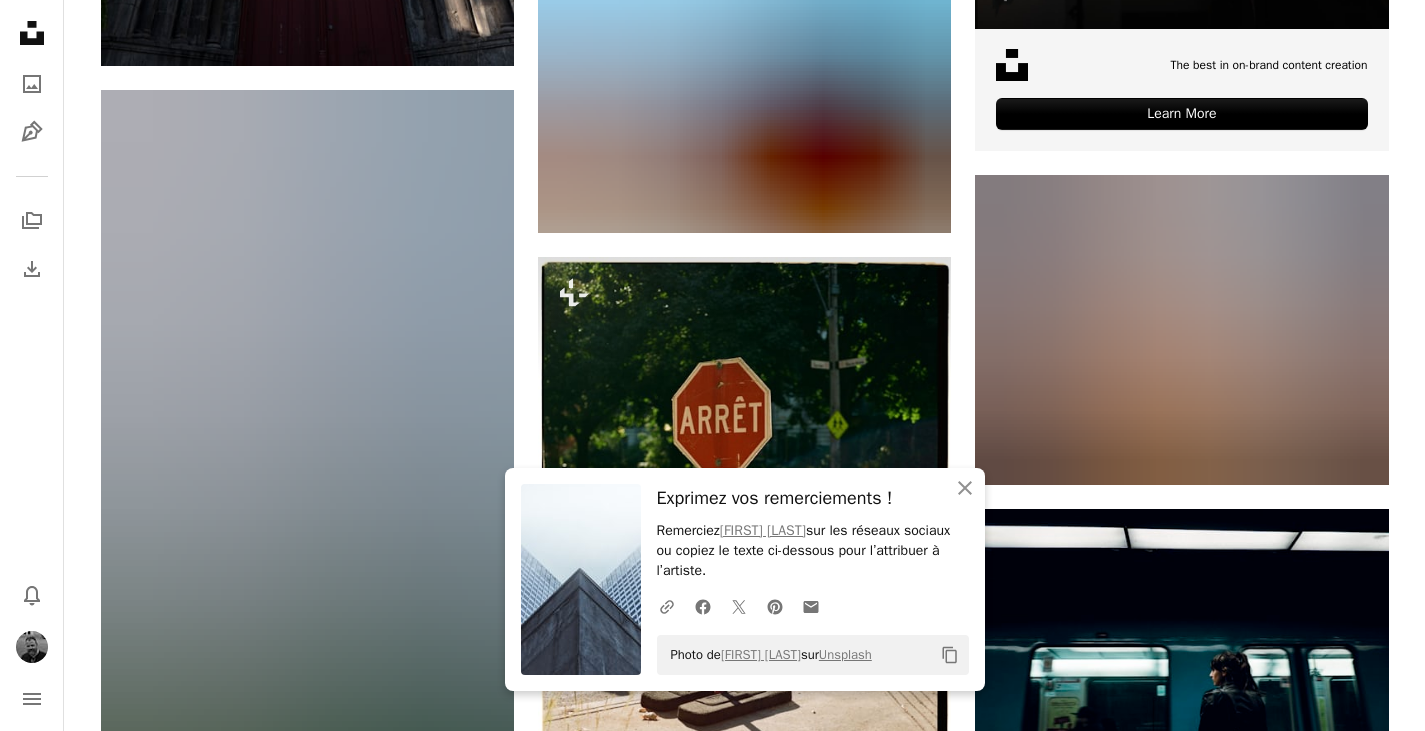 scroll, scrollTop: 8800, scrollLeft: 0, axis: vertical 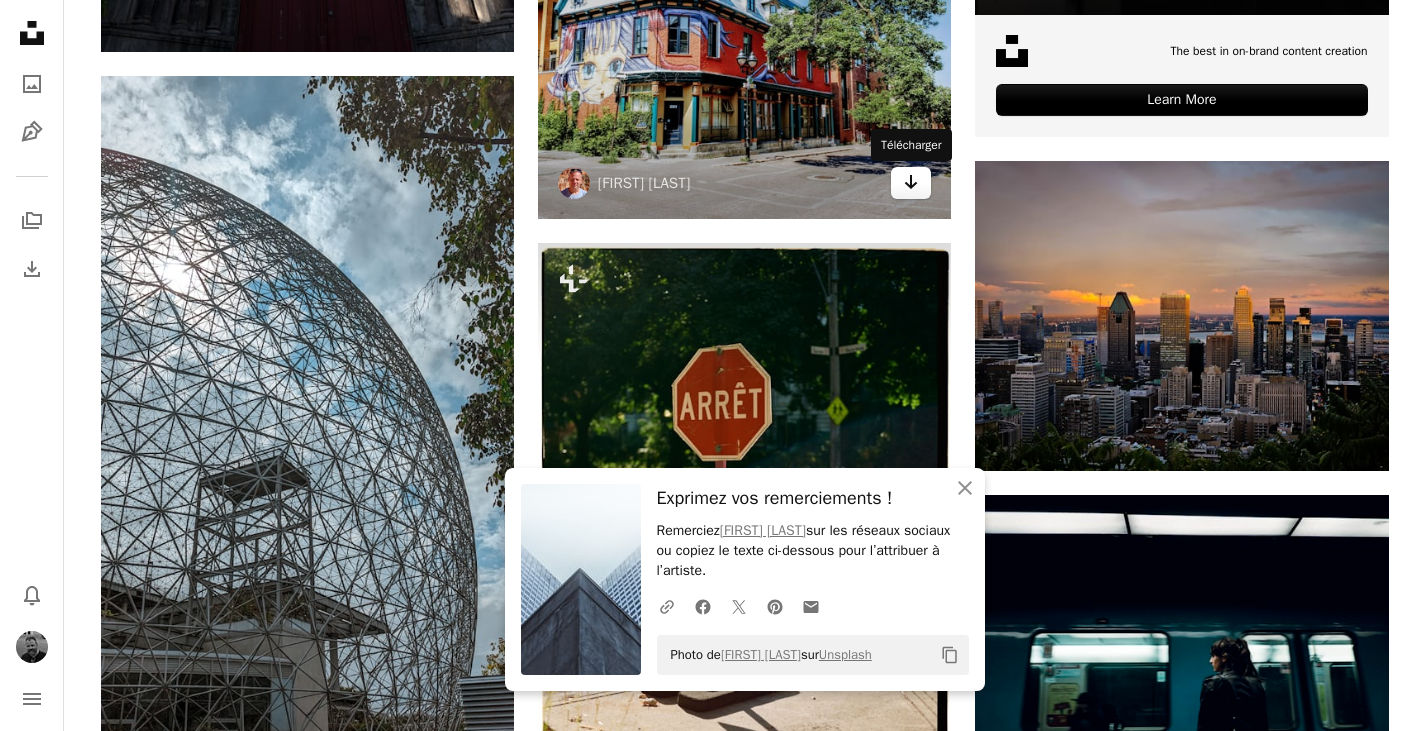 click on "Arrow pointing down" at bounding box center [911, 183] 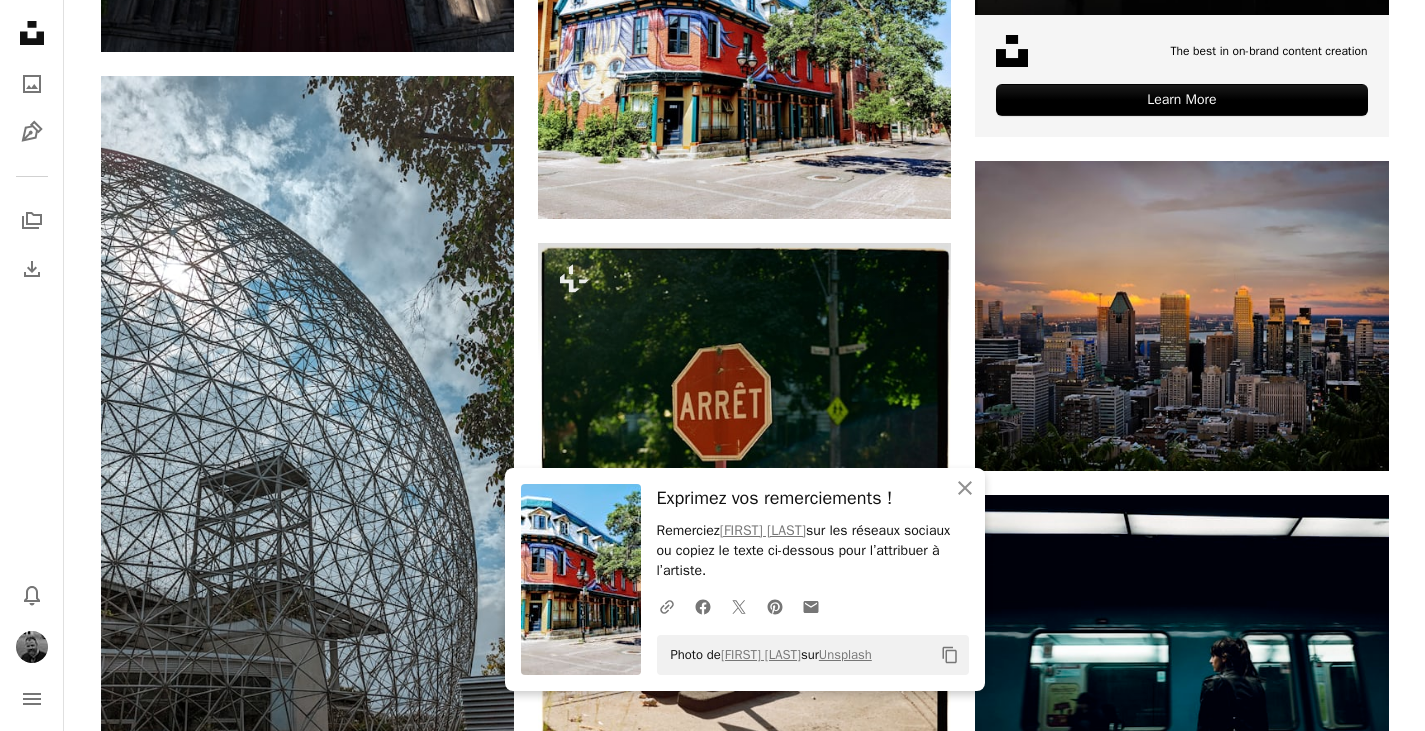 click on "Plus sign for Unsplash+ A heart A plus sign Getty Images Pour  Unsplash+ A lock Télécharger A heart A plus sign [FIRST] [LAST] Disponible à l’embauche A checkmark inside of a circle Arrow pointing down A heart A plus sign [FIRST] [LAST] Disponible à l’embauche A checkmark inside of a circle Arrow pointing down A heart A plus sign [FIRST] [LAST] Arrow pointing down A heart A plus sign [FIRST] [LAST] Disponible à l’embauche A checkmark inside of a circle Arrow pointing down A heart A plus sign [FIRST] [LAST] Arrow pointing down A heart A plus sign [FIRST] [LAST] Arrow pointing down A heart A plus sign [FIRST] [LAST] Disponible à l’embauche A checkmark inside of a circle Arrow pointing down –– ––– –––  –– ––– –  ––– –––  ––––  –   – –– –––  – – ––– –– –– –––– –– The best in on-brand content creation Pour" at bounding box center (744, -1928) 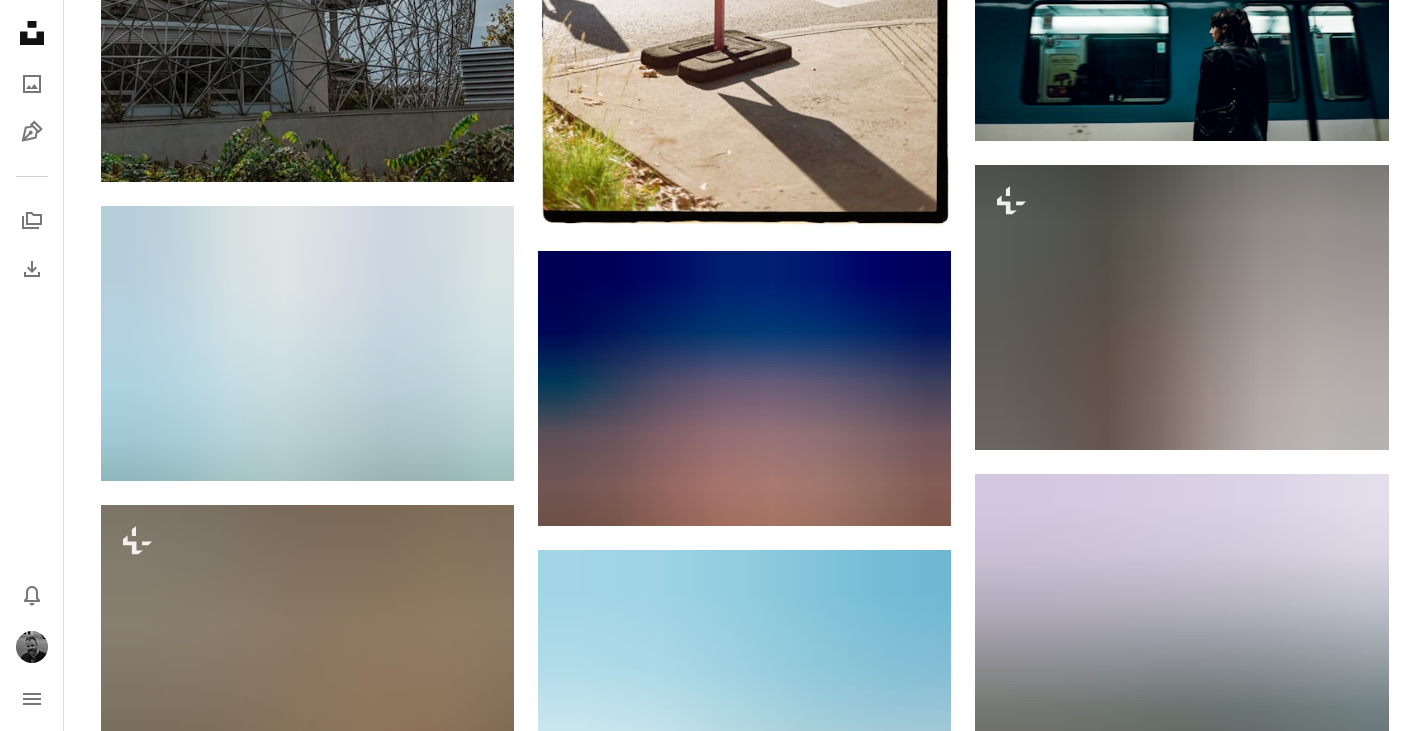 scroll, scrollTop: 9466, scrollLeft: 0, axis: vertical 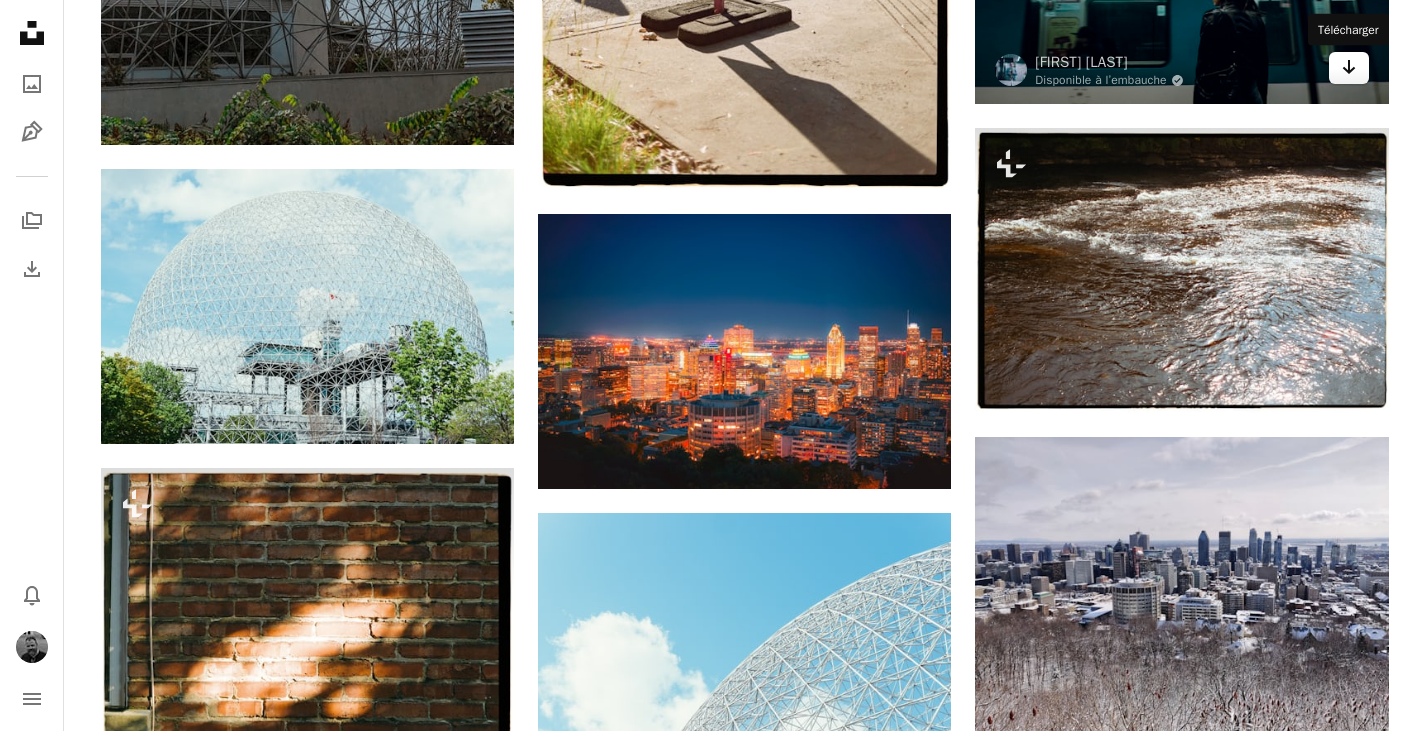 click on "Arrow pointing down" 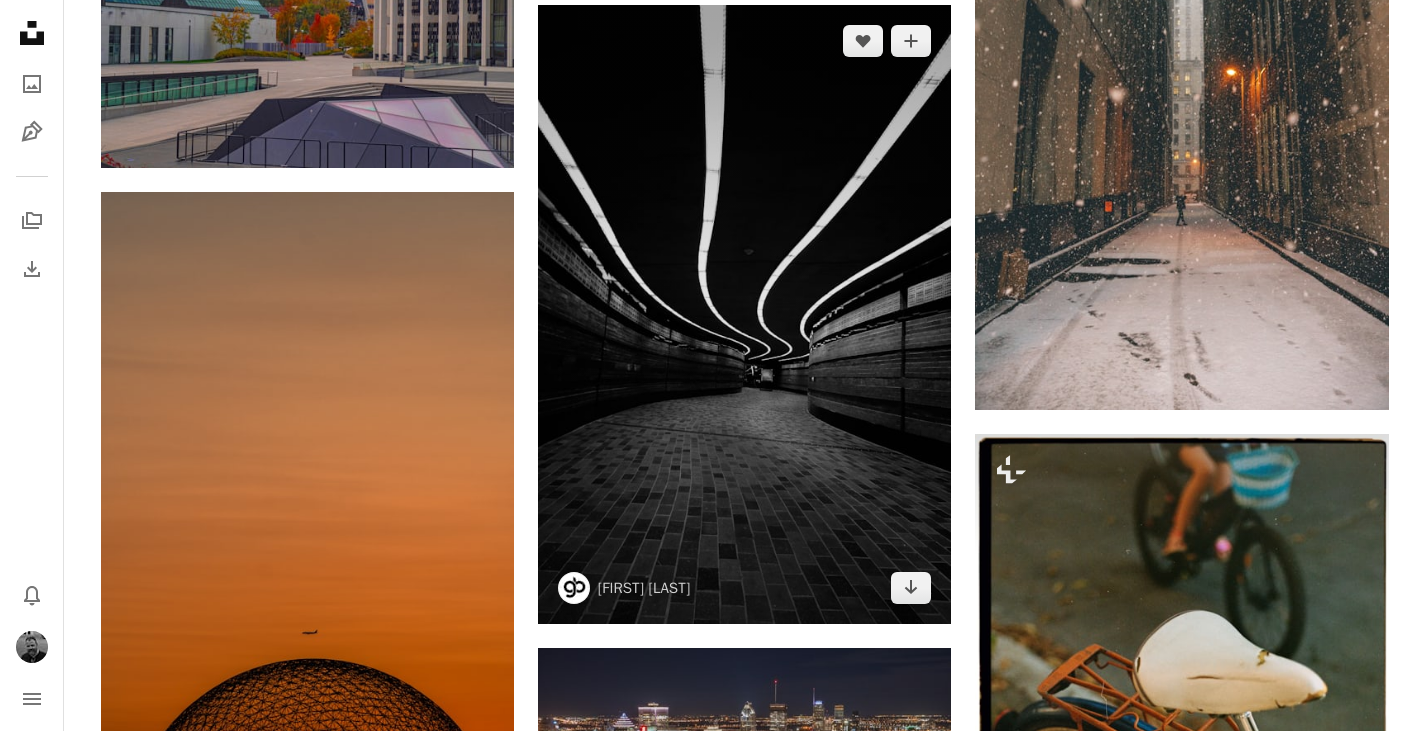 scroll, scrollTop: 16266, scrollLeft: 0, axis: vertical 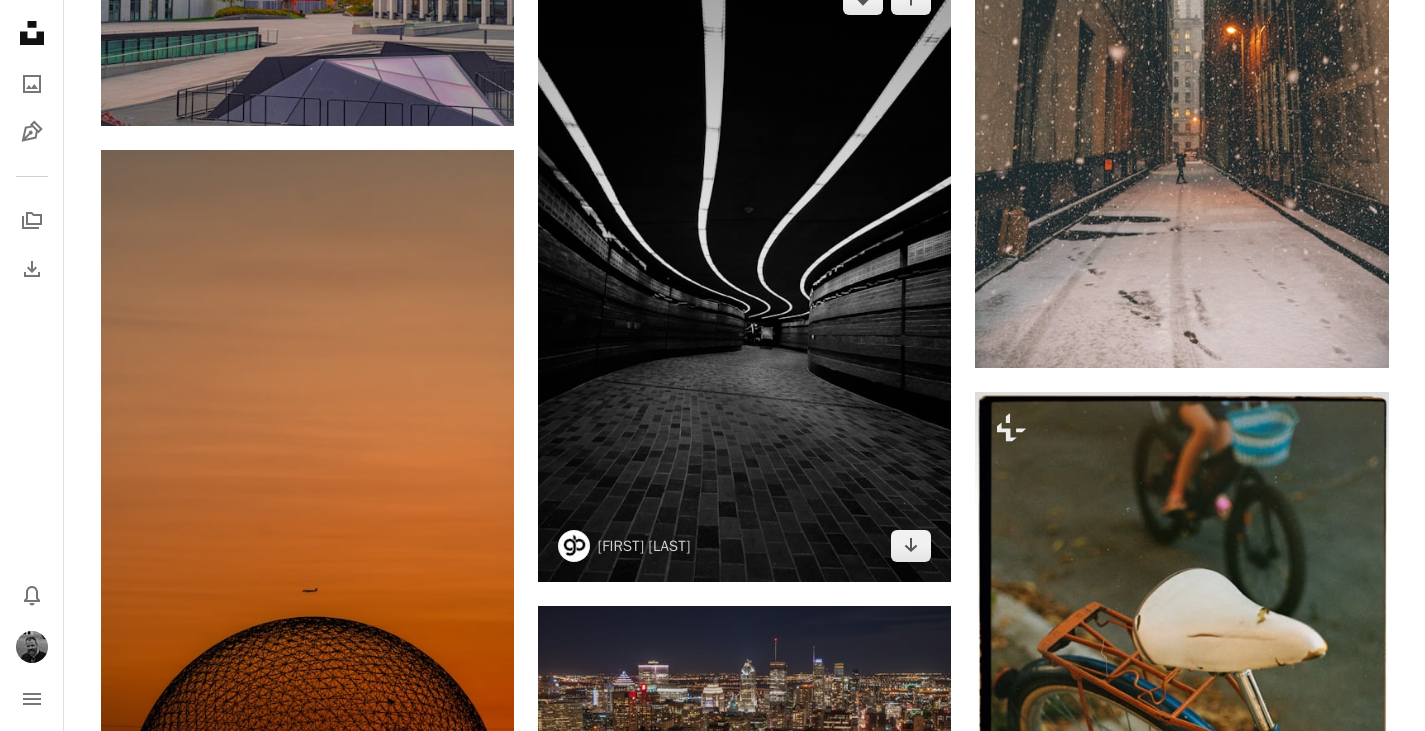 click at bounding box center (744, 273) 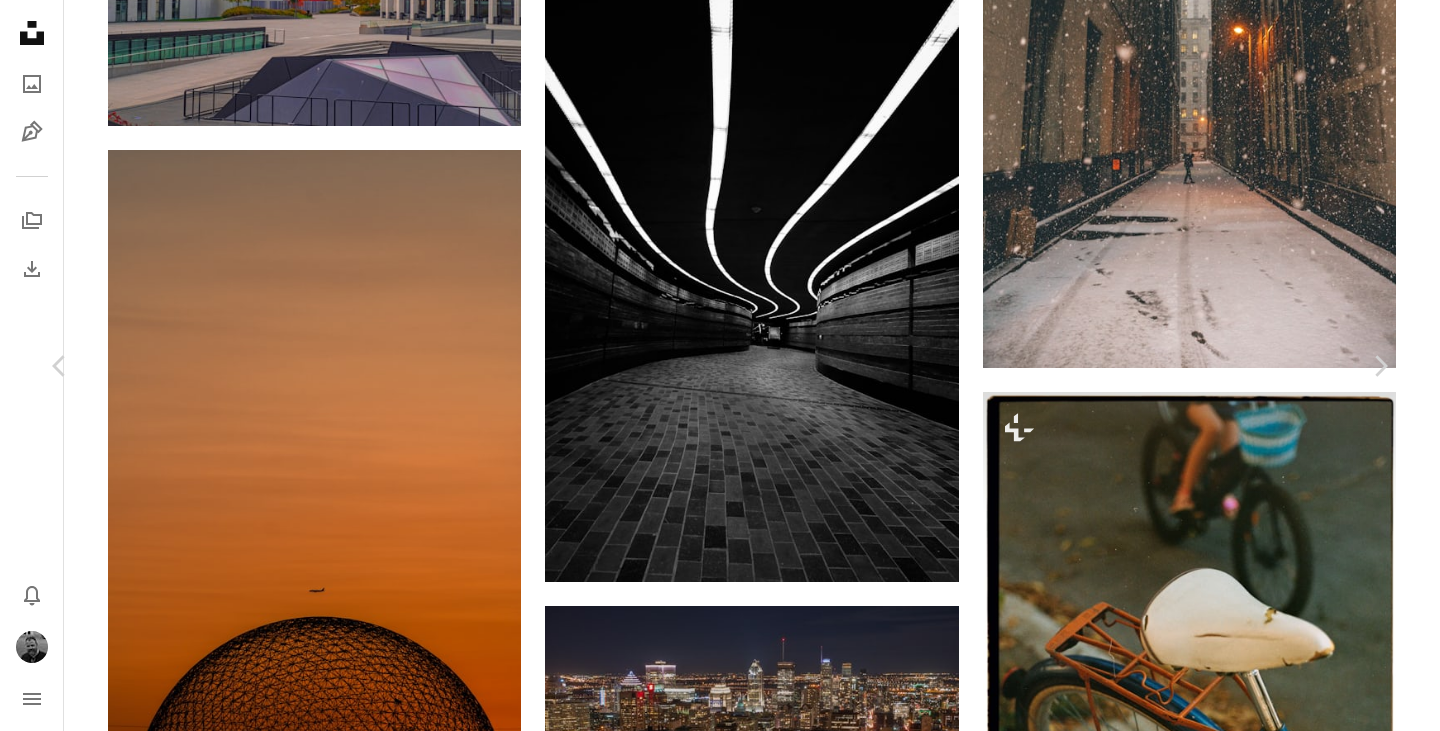 click on "Télécharger" at bounding box center [1199, 3209] 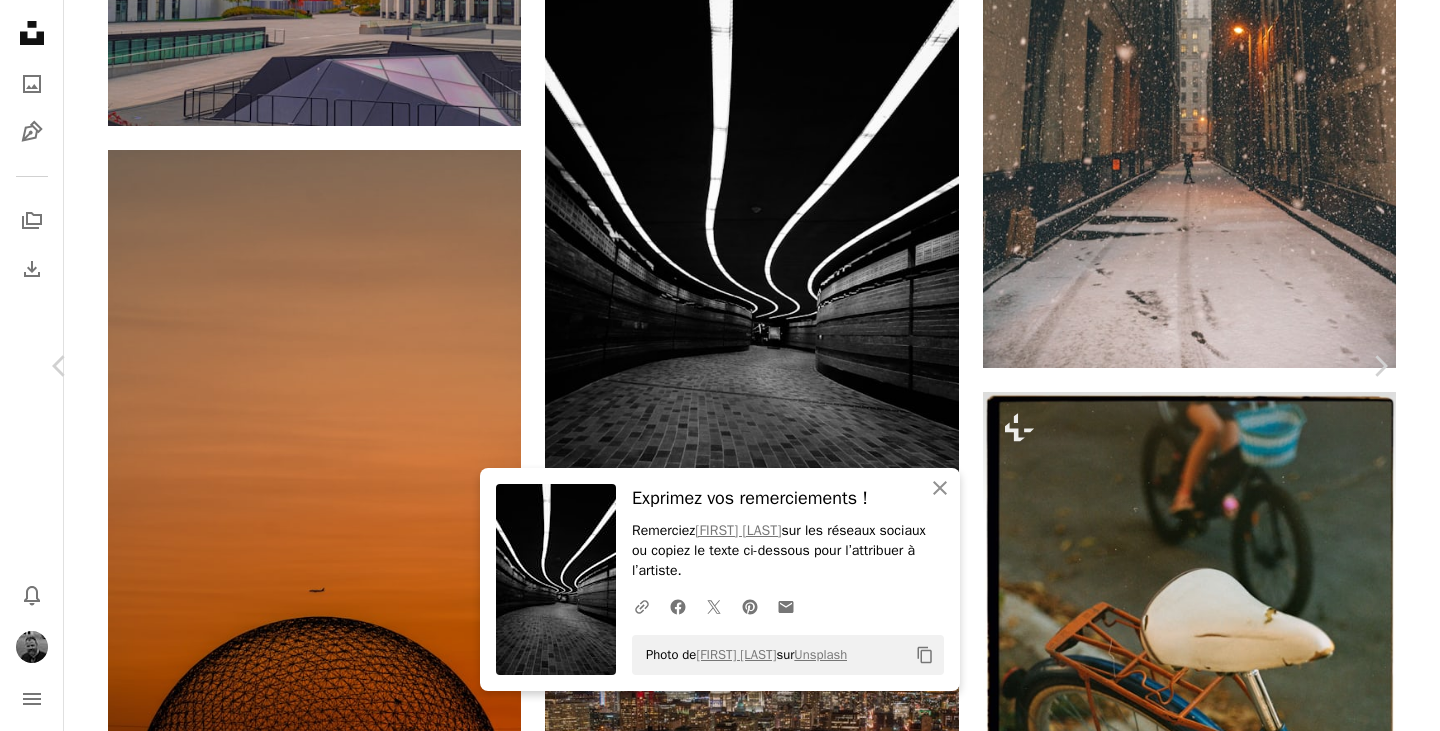 click on "A map marker [CITY], [COUNTRY] Calendar outlined Publiée le 11 décembre 2016 Camera Canon, EOS 70D Safety Utilisation gratuite sous la Licence Unsplash noir gris [COUNTRY] chemin sol [CITY] tunnel Plancher corridor trottoir Parcourez des images premium sur iStock | -20 % avec le code UNSPLASH20 Rendez-vous sur iStock ↗ Images associées A heart A plus sign [FIRST] [LAST] Arrow pointing down A heart A plus sign [FIRST] [LAST] A heart A heart" at bounding box center (720, 3527) 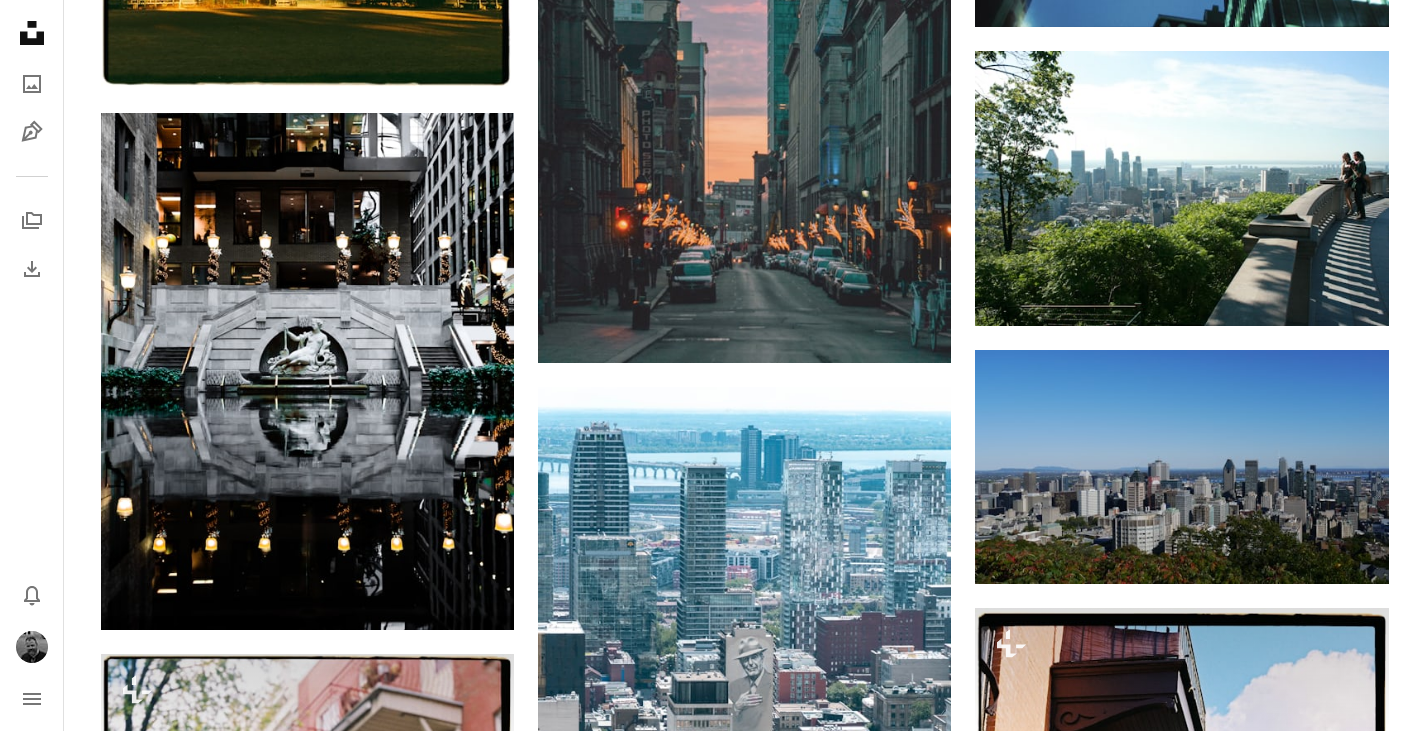 scroll, scrollTop: 19200, scrollLeft: 0, axis: vertical 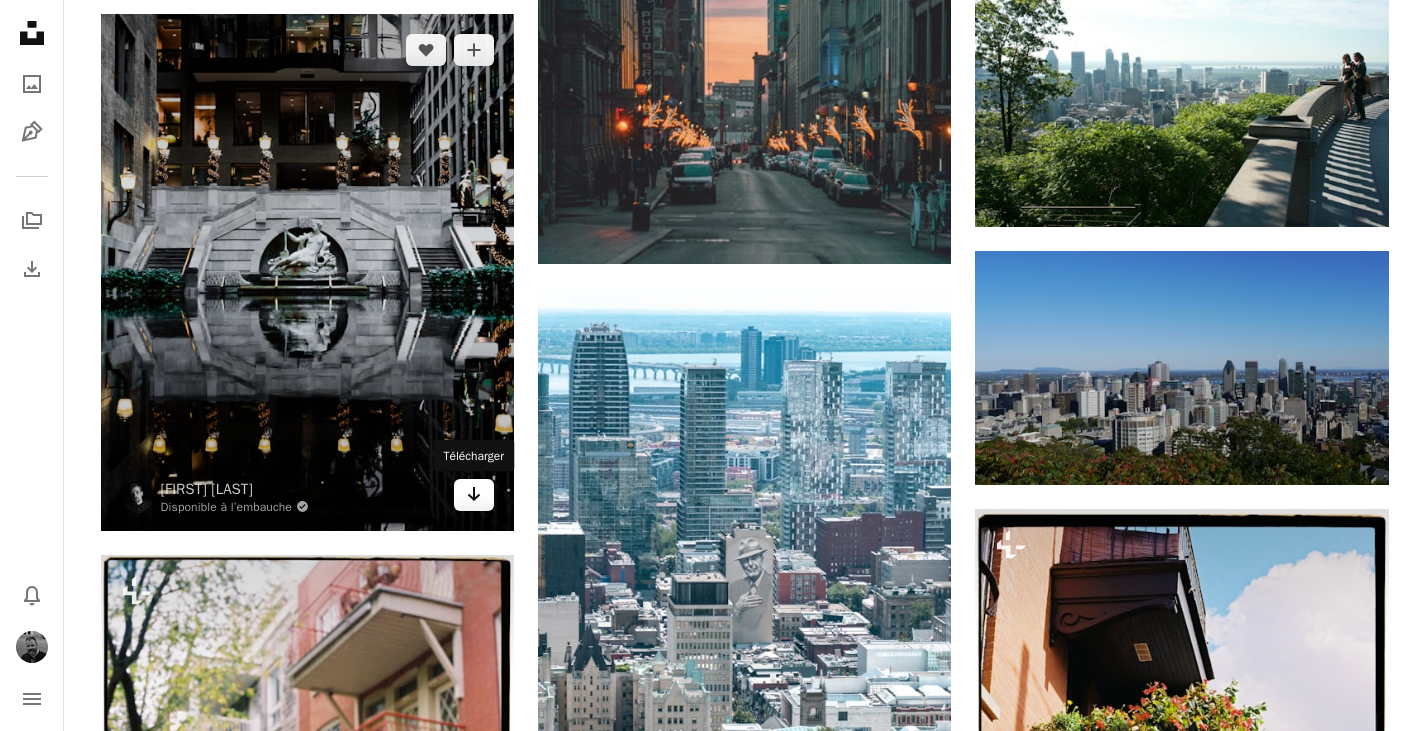 click on "Arrow pointing down" at bounding box center (474, 495) 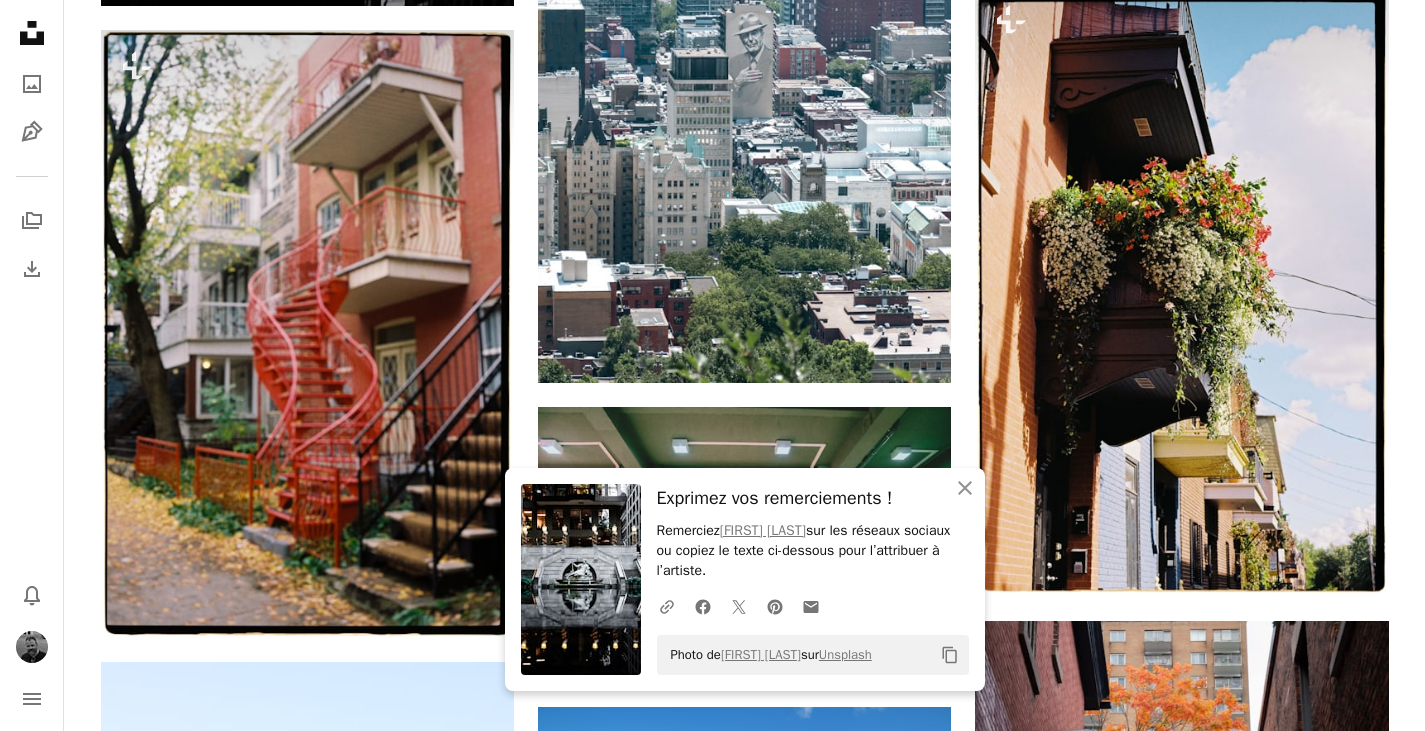 scroll, scrollTop: 19733, scrollLeft: 0, axis: vertical 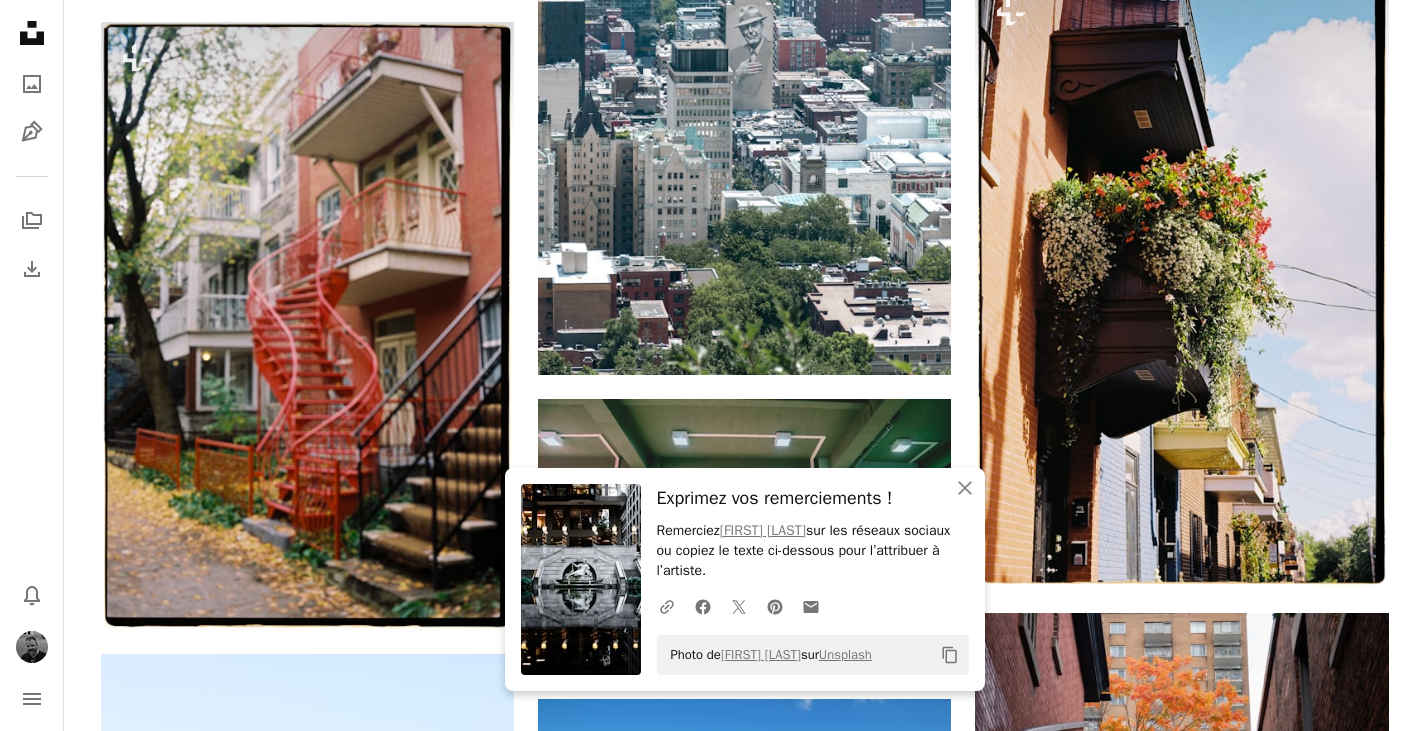 click on "Plus sign for Unsplash+ A heart A plus sign Getty Images Pour  Unsplash+ A lock Télécharger A heart A plus sign [FIRST] [LAST] Disponible à l’embauche A checkmark inside of a circle Arrow pointing down A heart A plus sign [FIRST] [LAST] Disponible à l’embauche A checkmark inside of a circle Arrow pointing down A heart A plus sign [FIRST] [LAST] Arrow pointing down A heart A plus sign [FIRST] [LAST] Disponible à l’embauche A checkmark inside of a circle Arrow pointing down A heart A plus sign [FIRST] [LAST] Arrow pointing down A heart A plus sign [FIRST] [LAST] Arrow pointing down A heart A plus sign [FIRST] [LAST] Disponible à l’embauche A checkmark inside of a circle Arrow pointing down –– ––– –––  –– ––– –  ––– –––  ––––  –   – –– –––  – – ––– –– –– –––– –– The best in on-brand content creation Pour" at bounding box center [744, -8130] 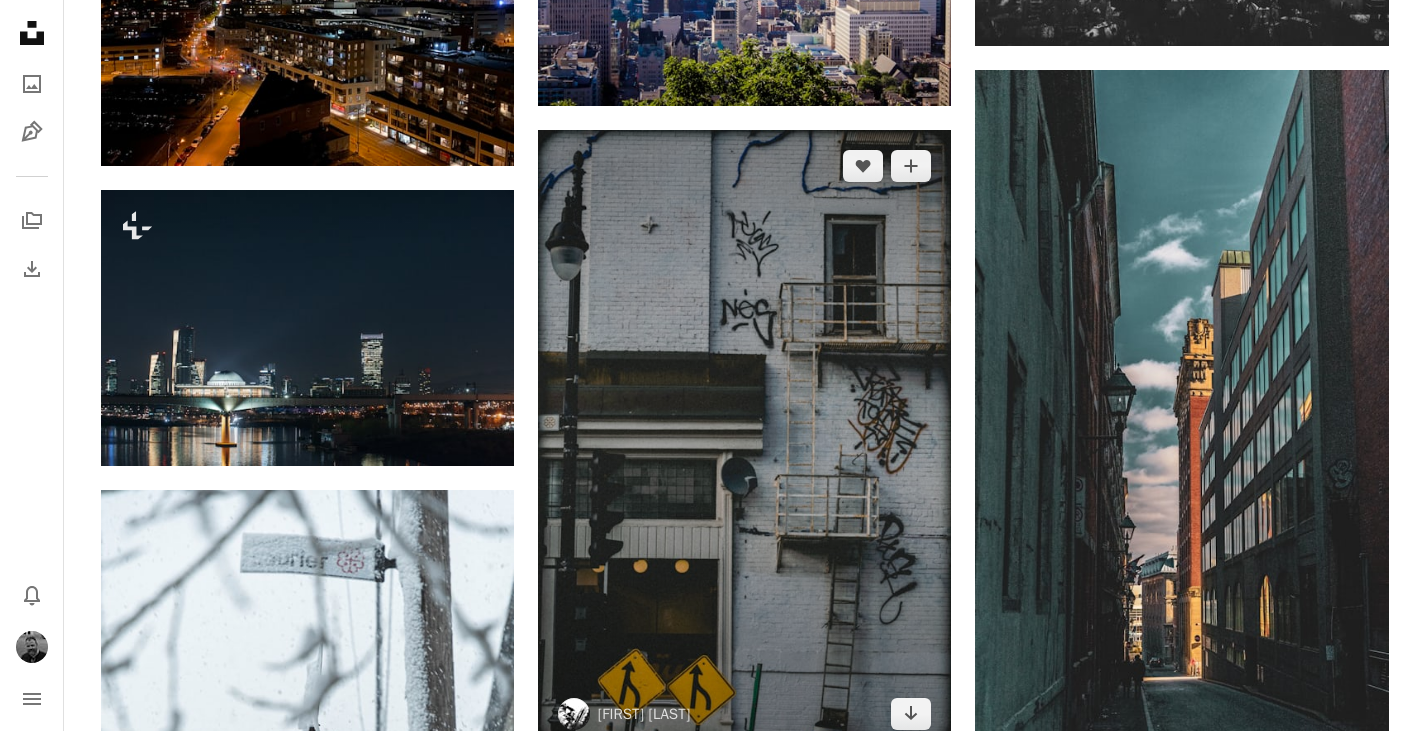 scroll, scrollTop: 35733, scrollLeft: 0, axis: vertical 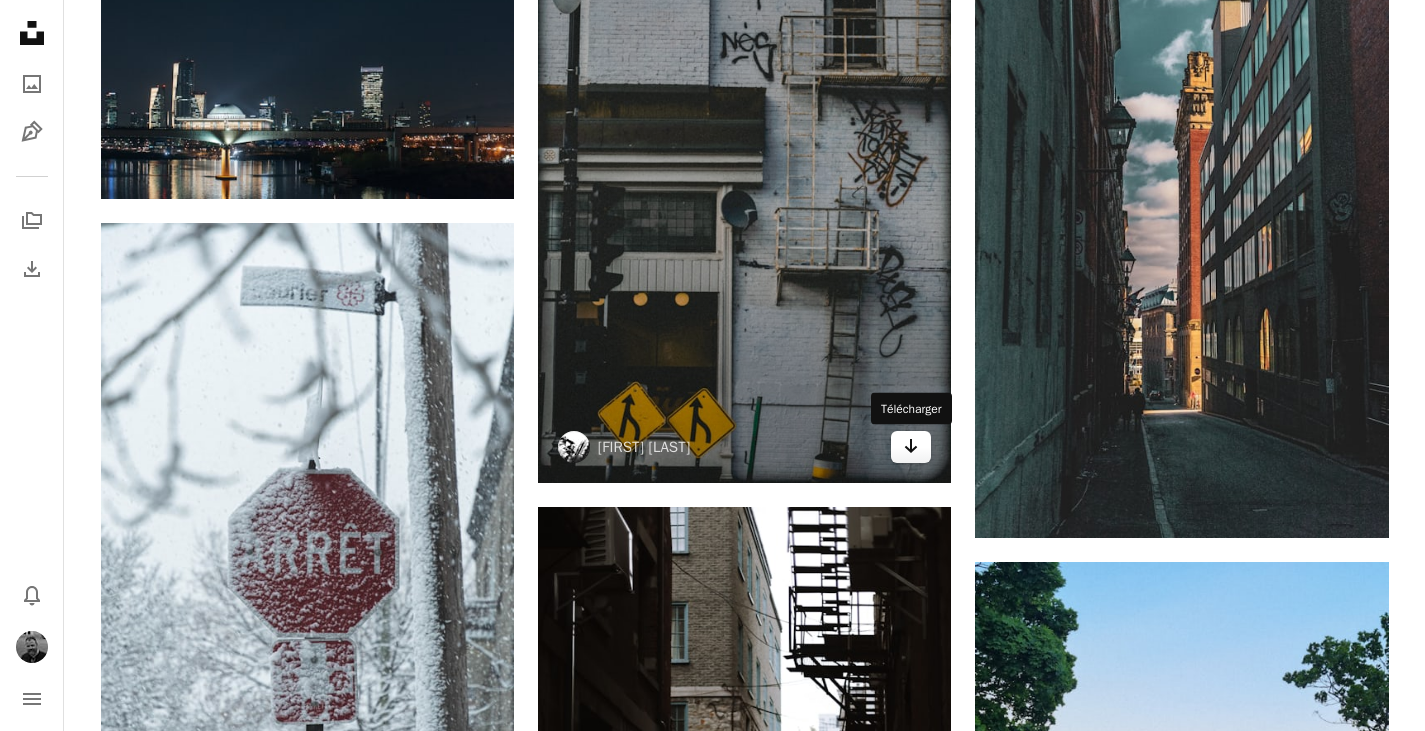 click on "Arrow pointing down" at bounding box center [911, 447] 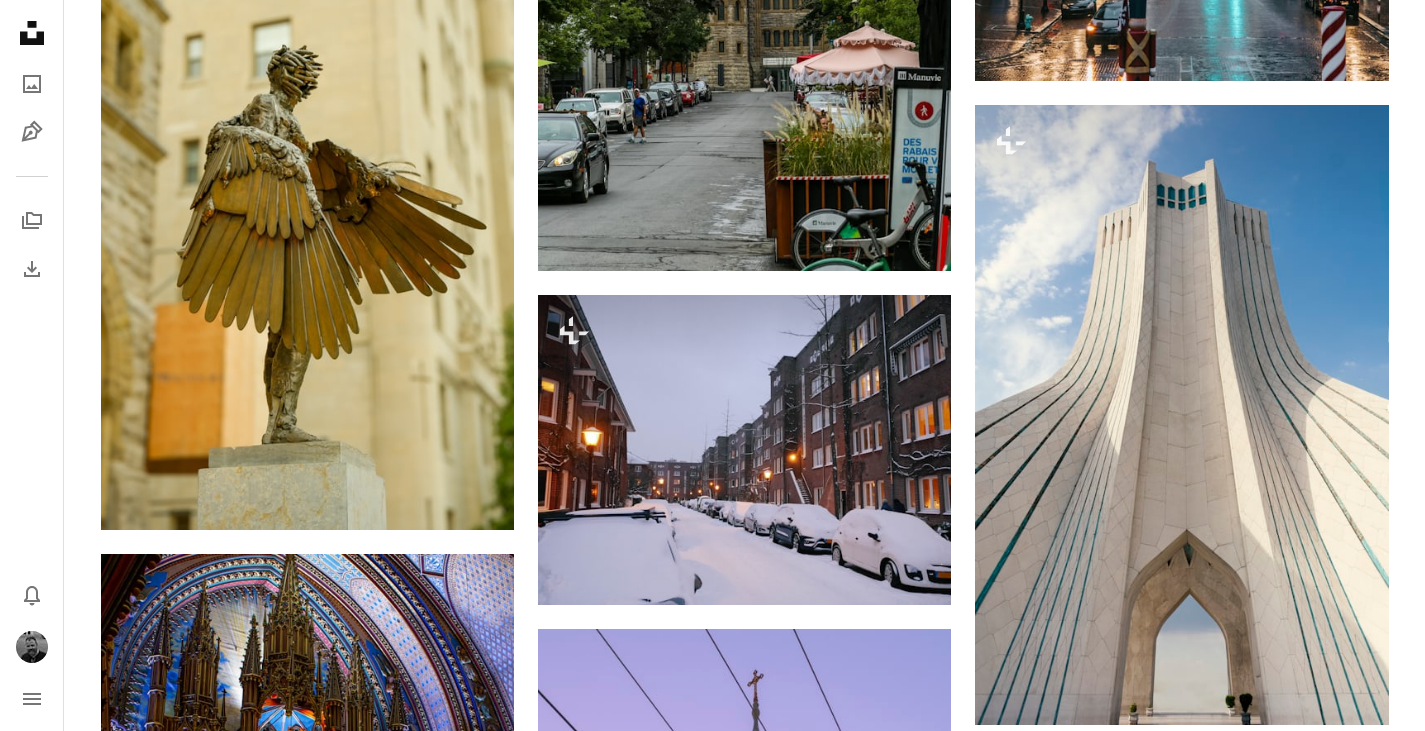 scroll, scrollTop: 44133, scrollLeft: 0, axis: vertical 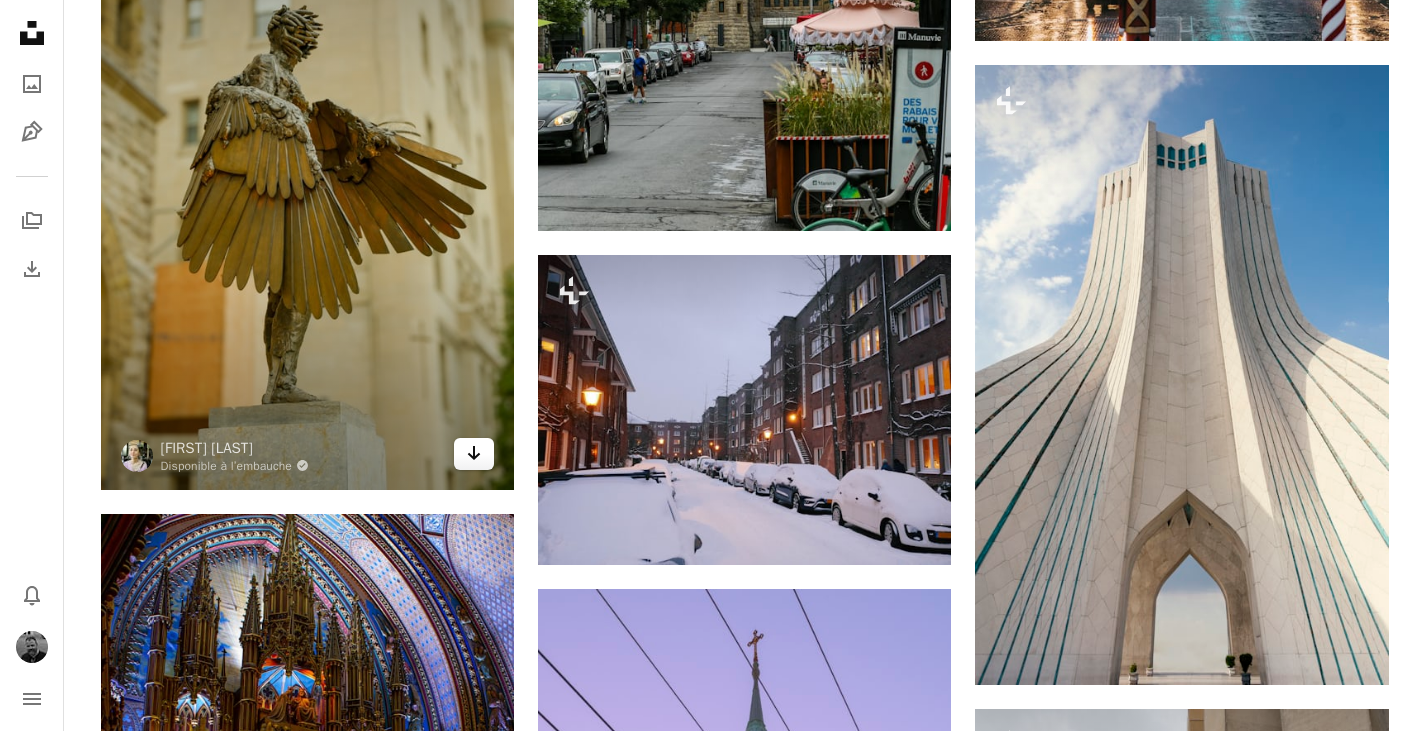 click on "Arrow pointing down" 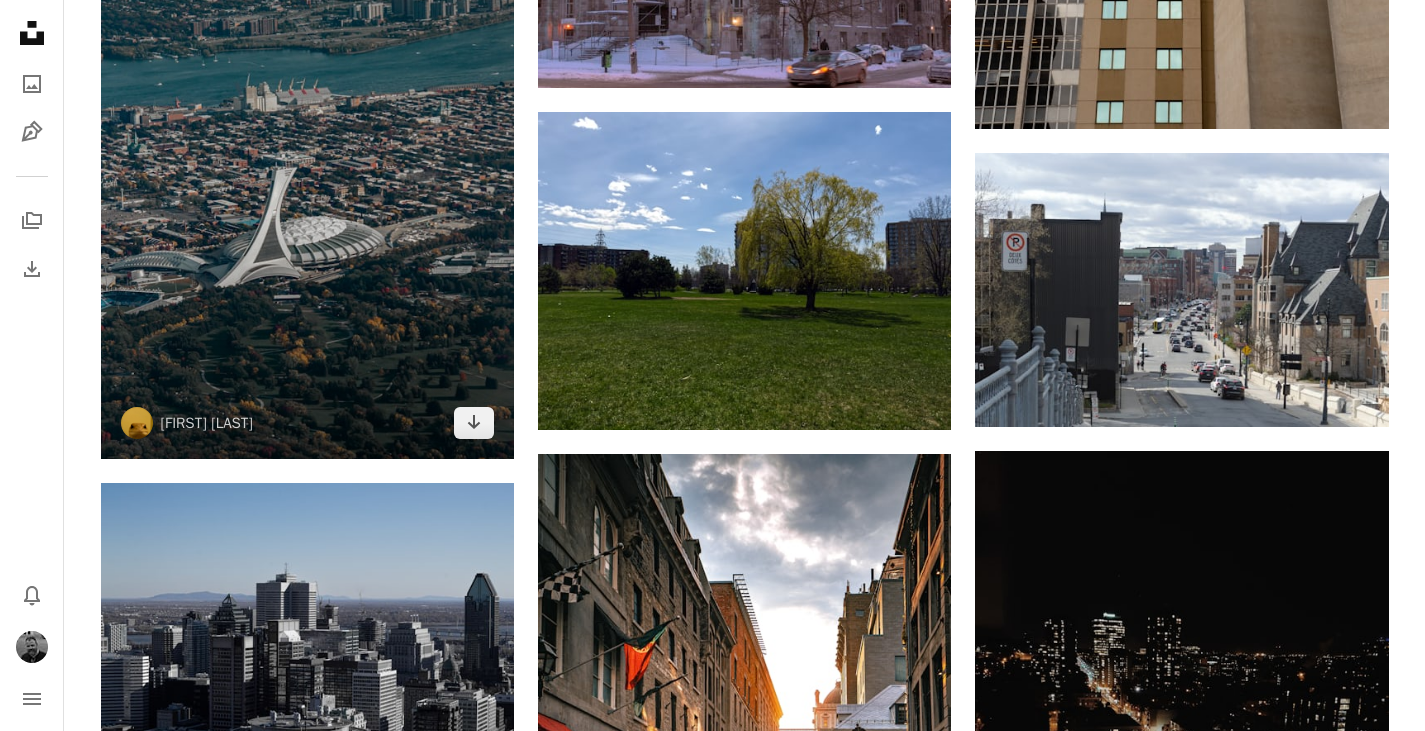 scroll, scrollTop: 48769, scrollLeft: 0, axis: vertical 